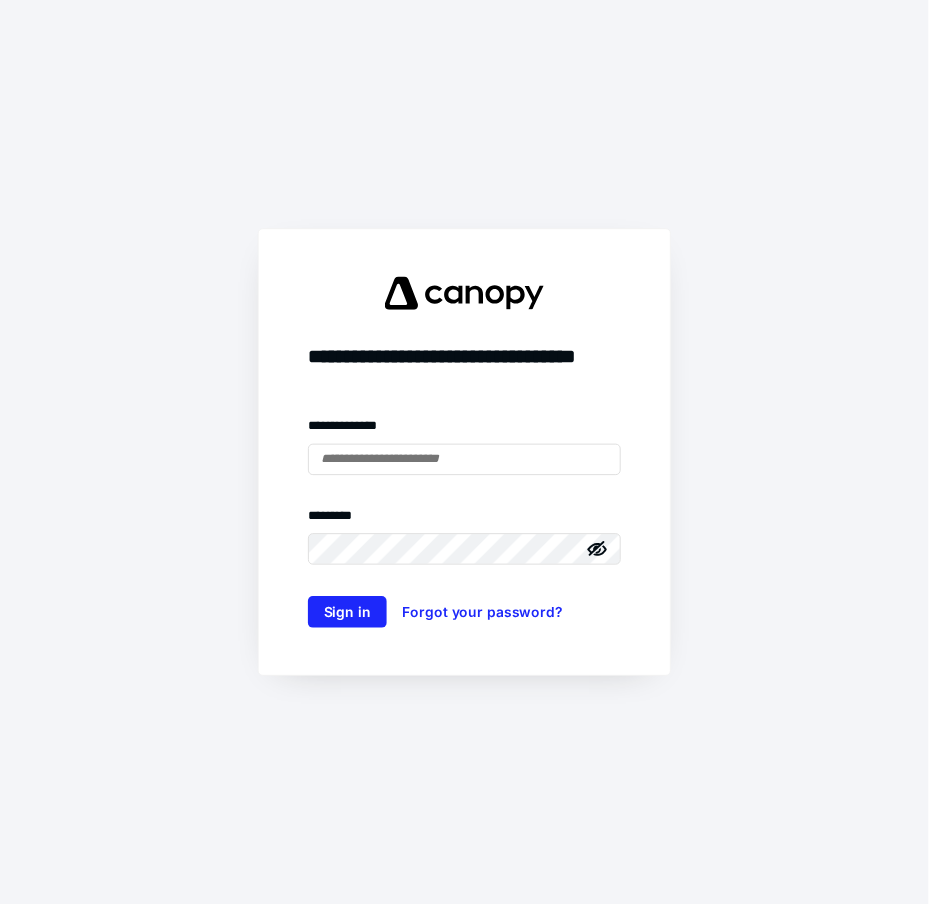 scroll, scrollTop: 0, scrollLeft: 0, axis: both 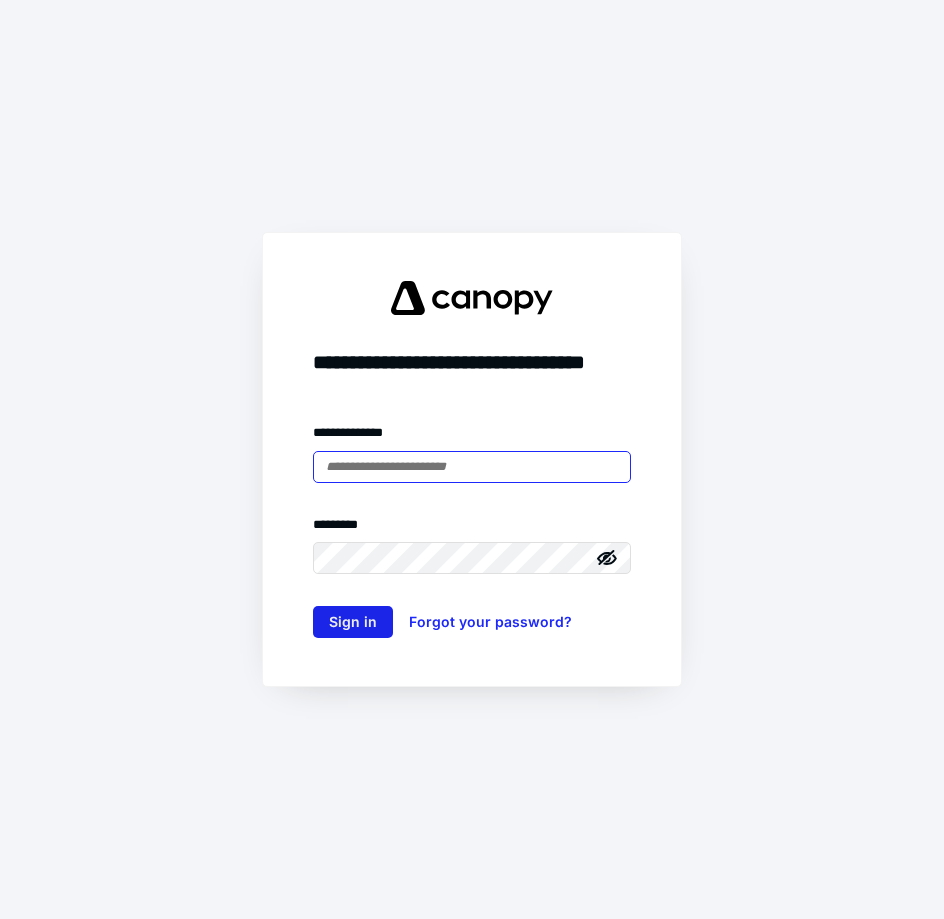 type on "**********" 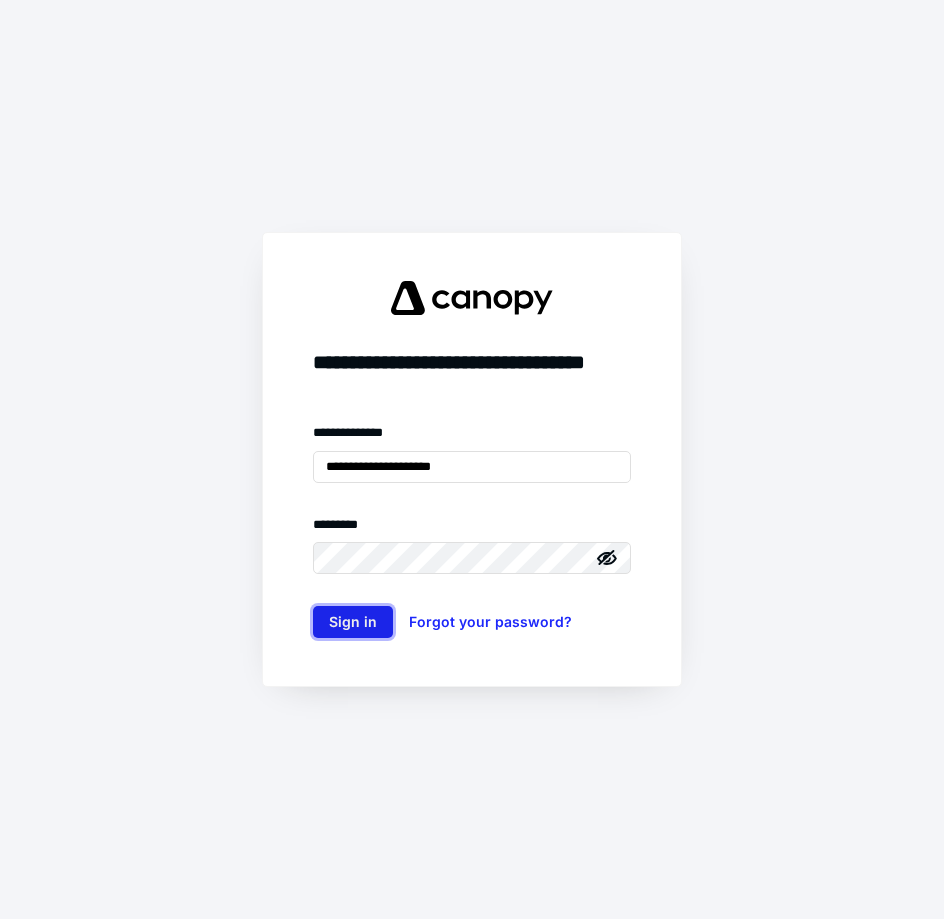 click on "Sign in" at bounding box center (353, 622) 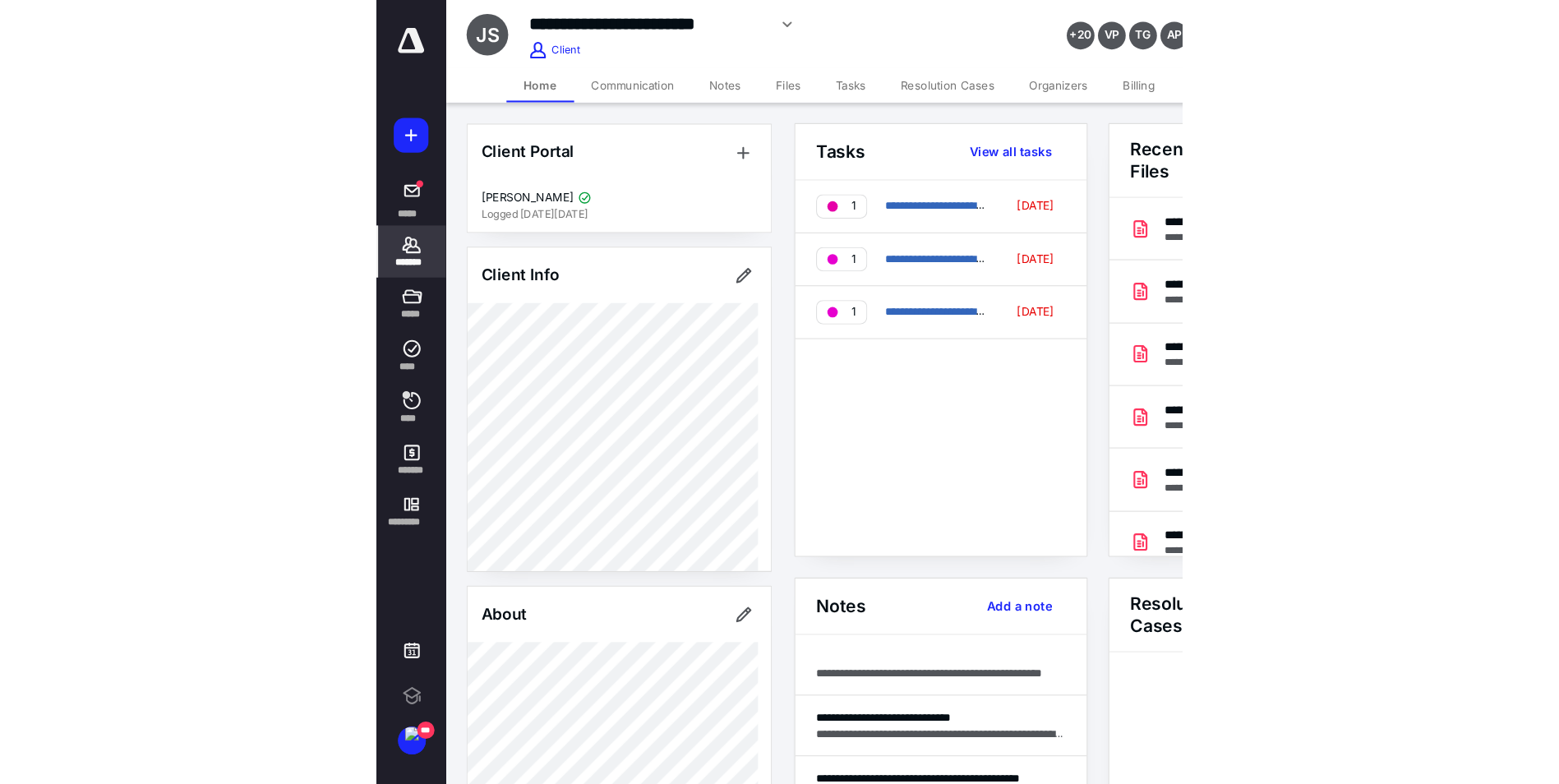 scroll, scrollTop: 0, scrollLeft: 0, axis: both 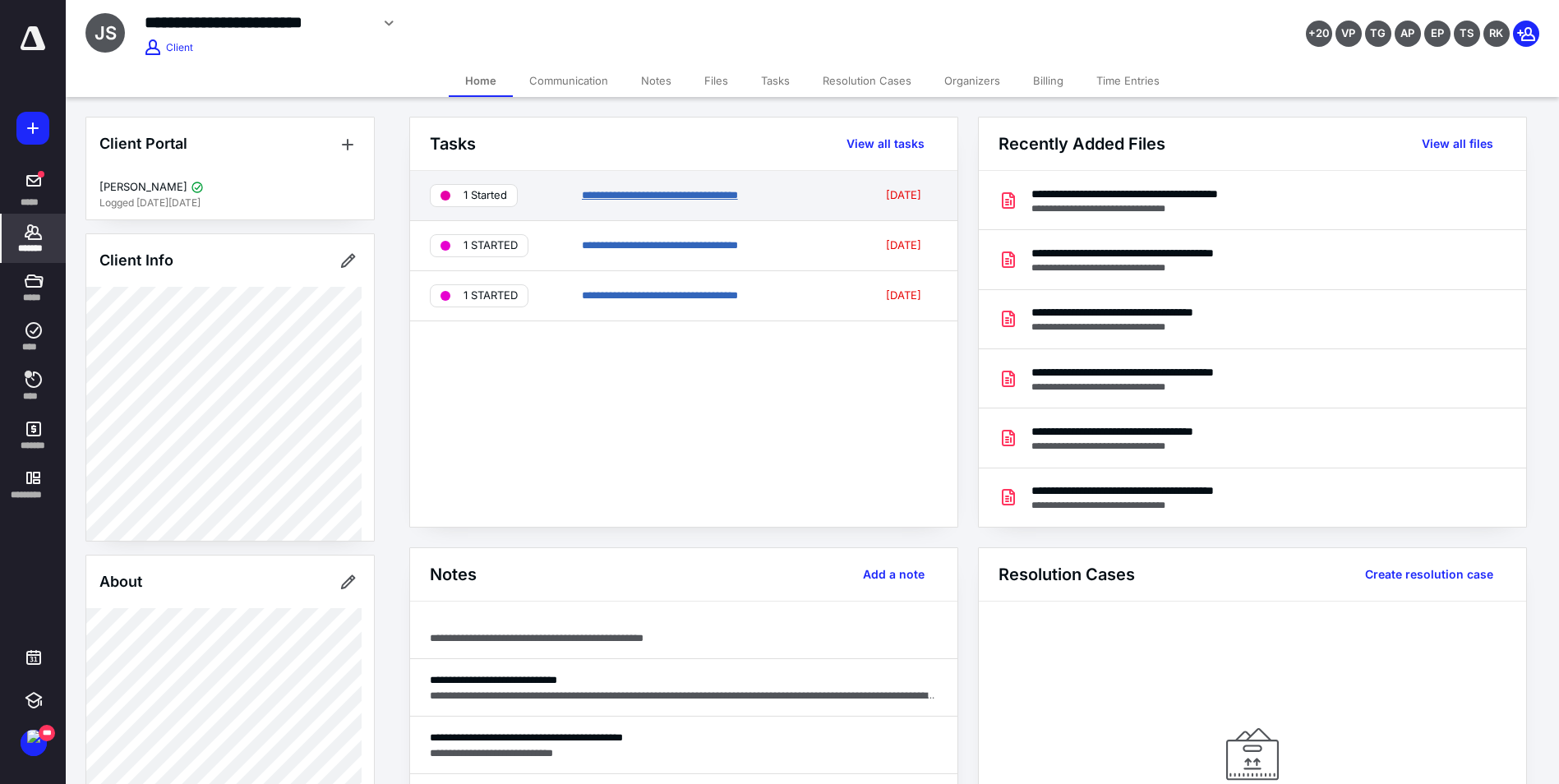 click on "**********" at bounding box center [660, 195] 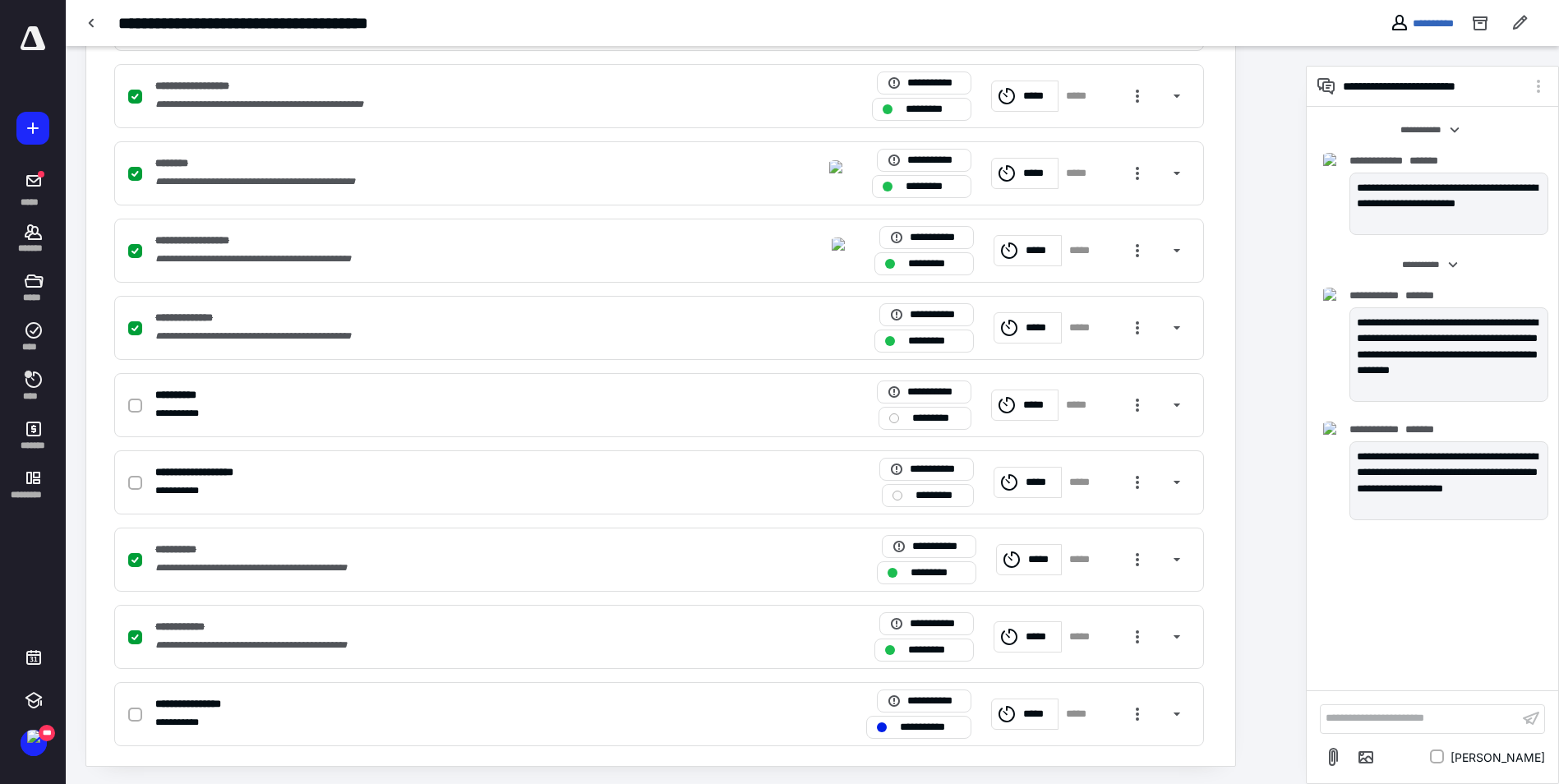 scroll, scrollTop: 800, scrollLeft: 0, axis: vertical 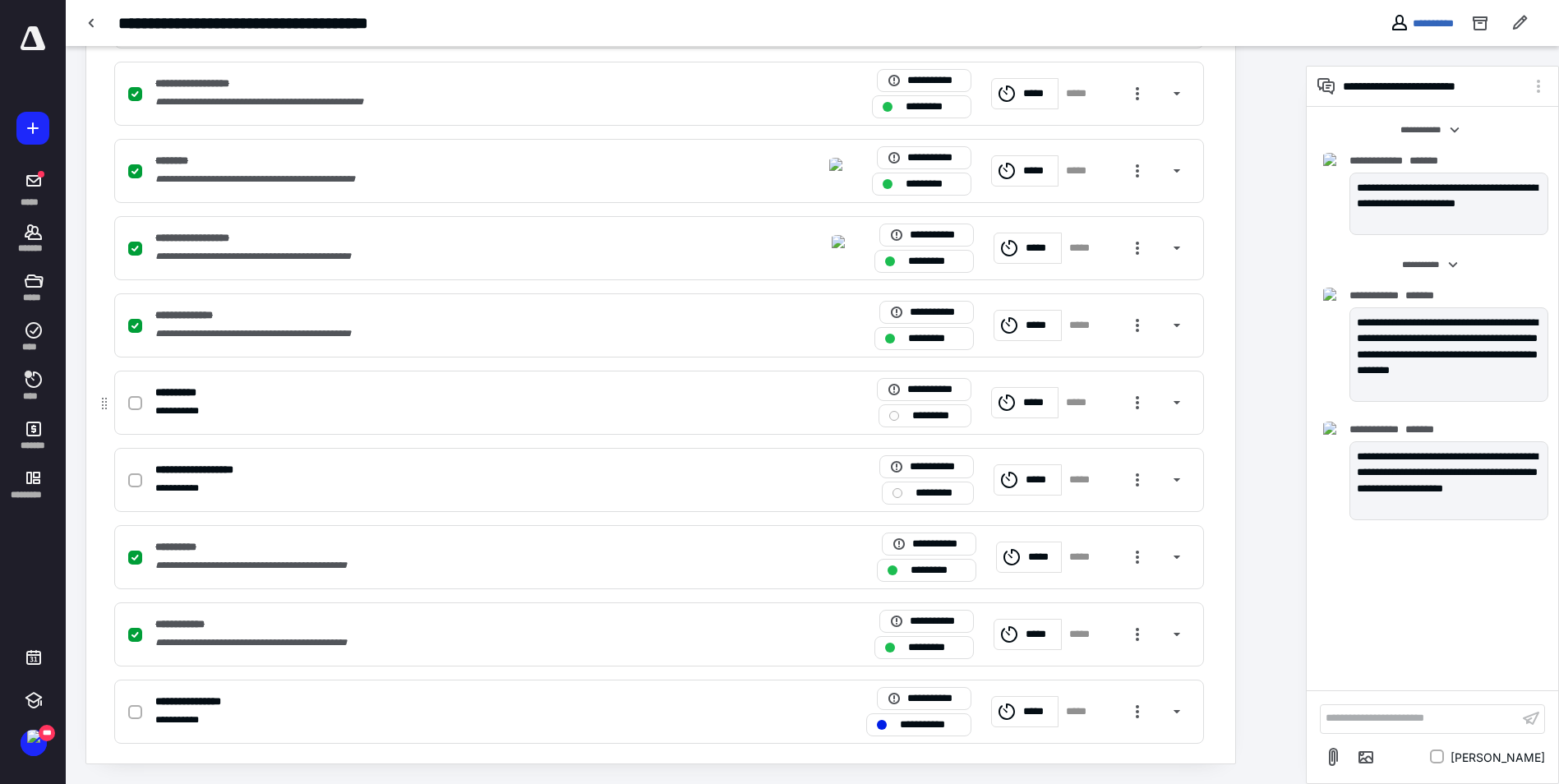 click at bounding box center (135, 404) 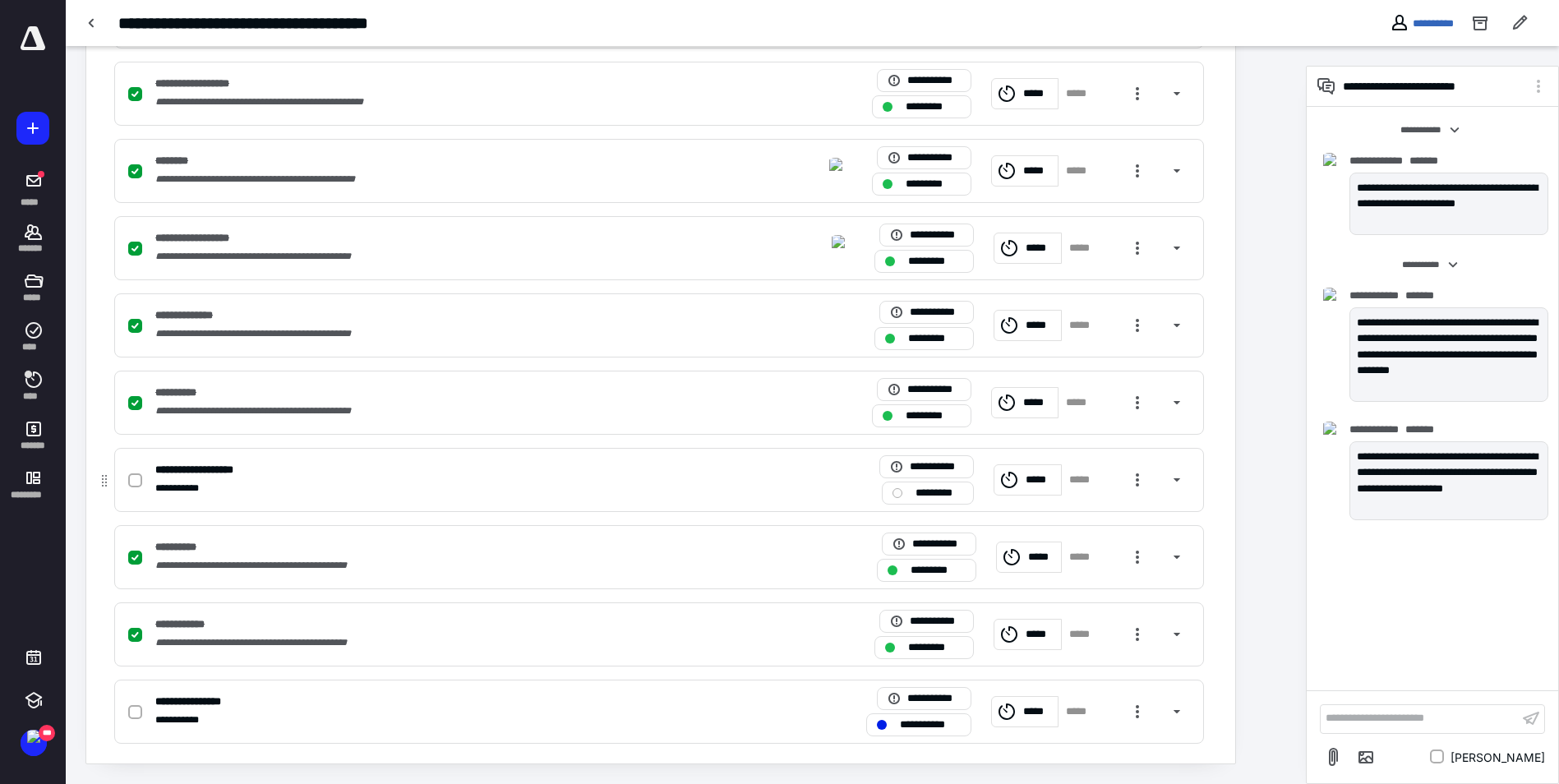 click at bounding box center (135, 481) 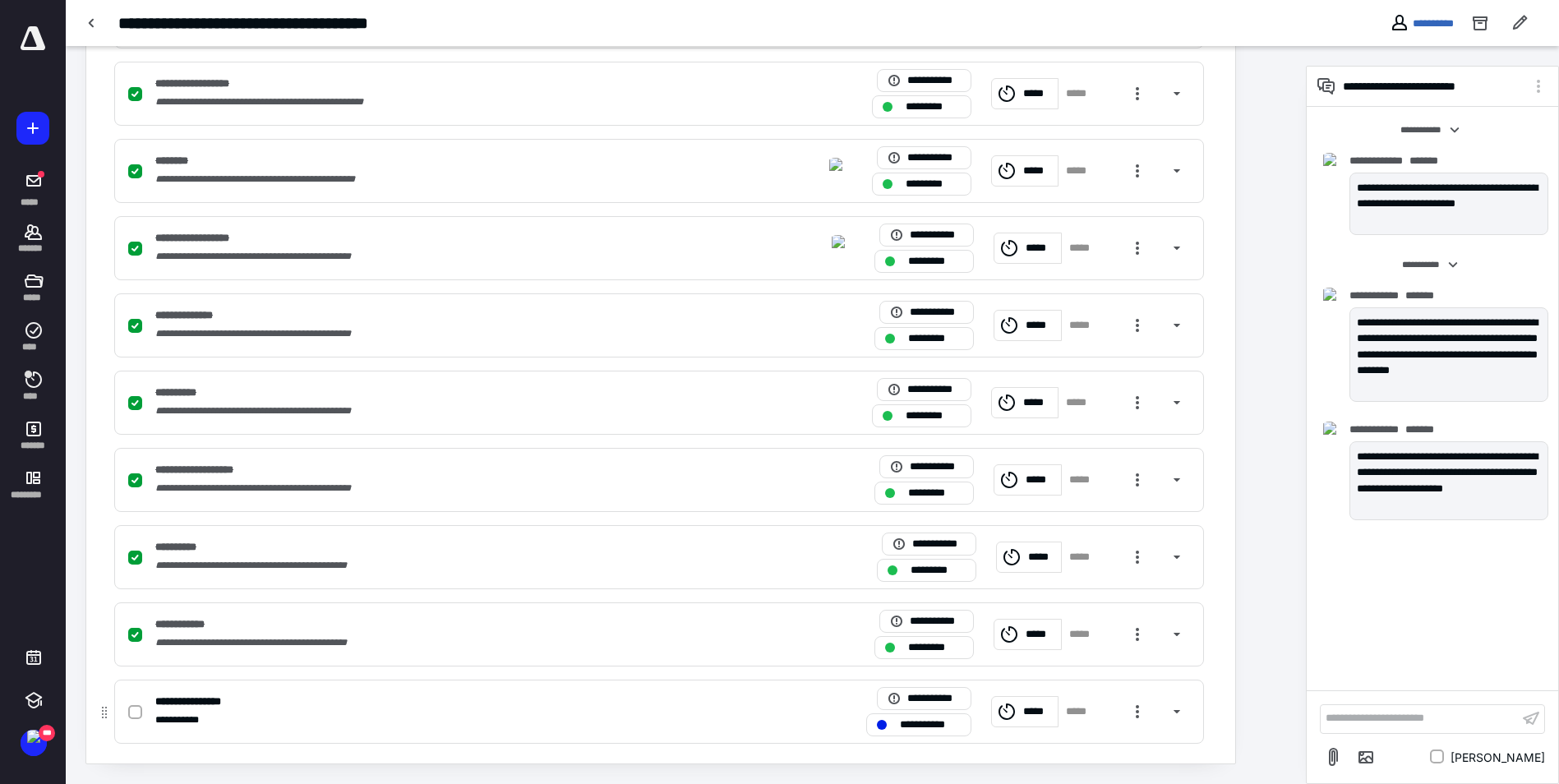 click at bounding box center [135, 713] 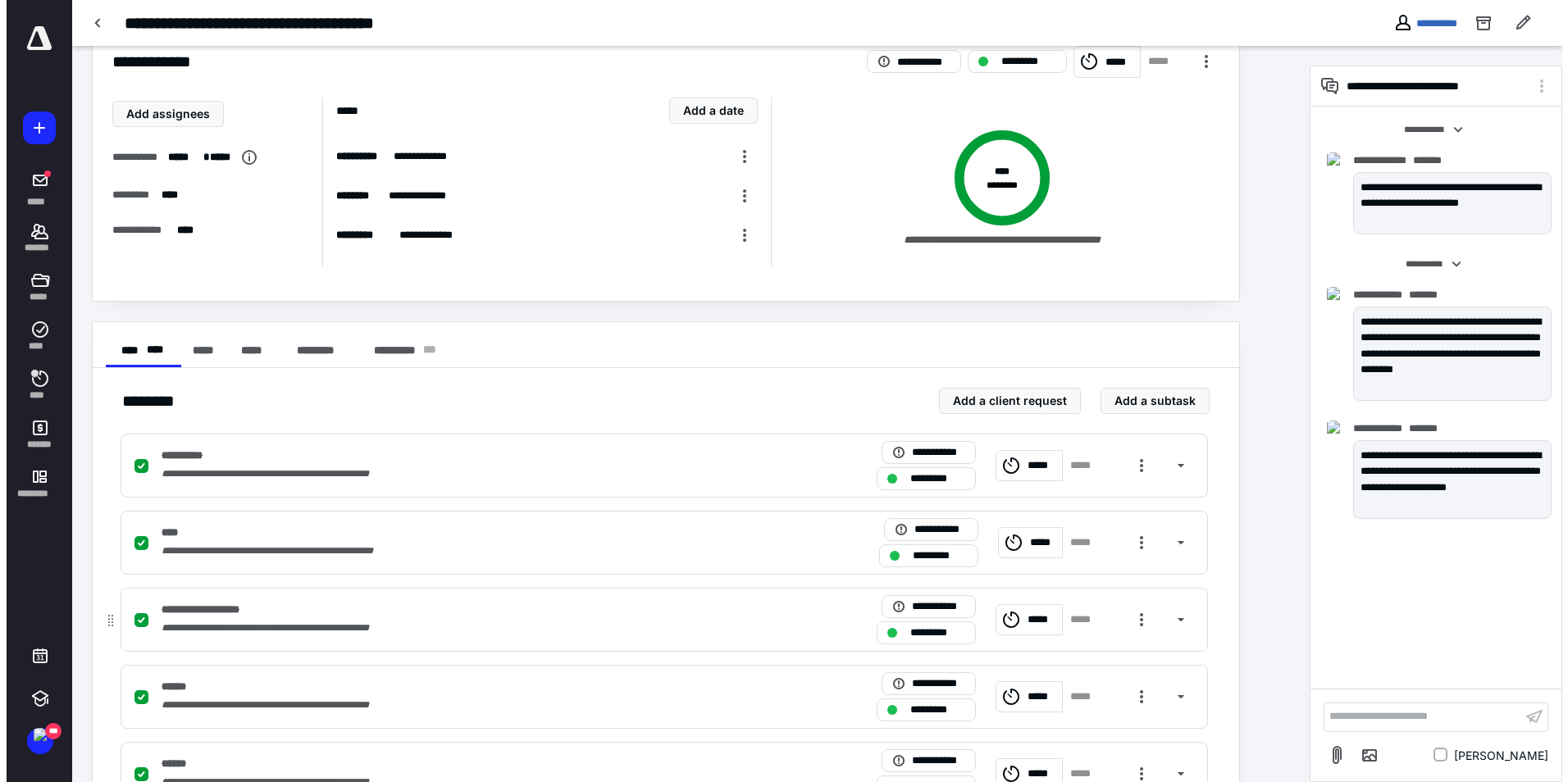 scroll, scrollTop: 0, scrollLeft: 0, axis: both 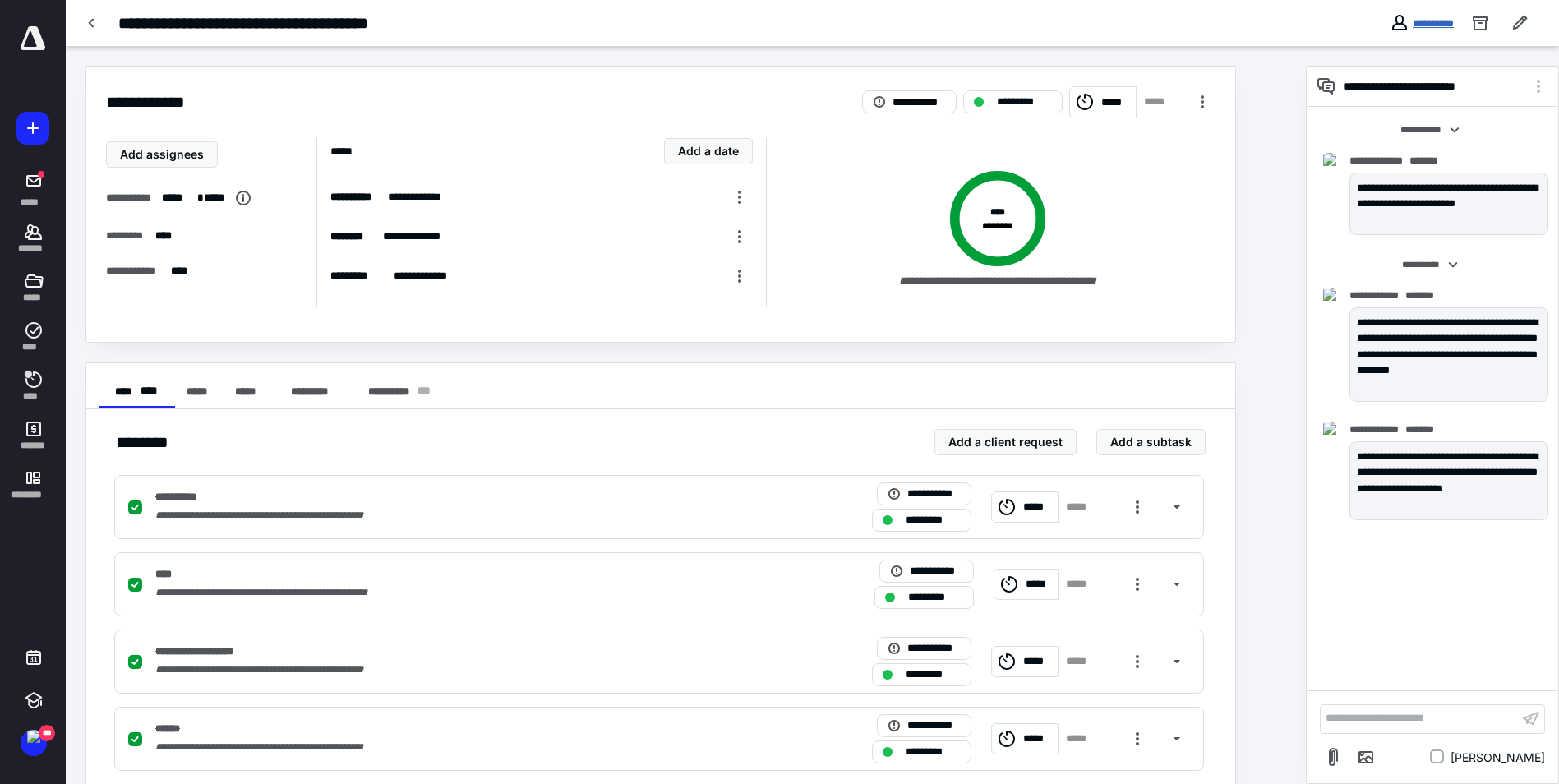 click on "**********" at bounding box center (1433, 23) 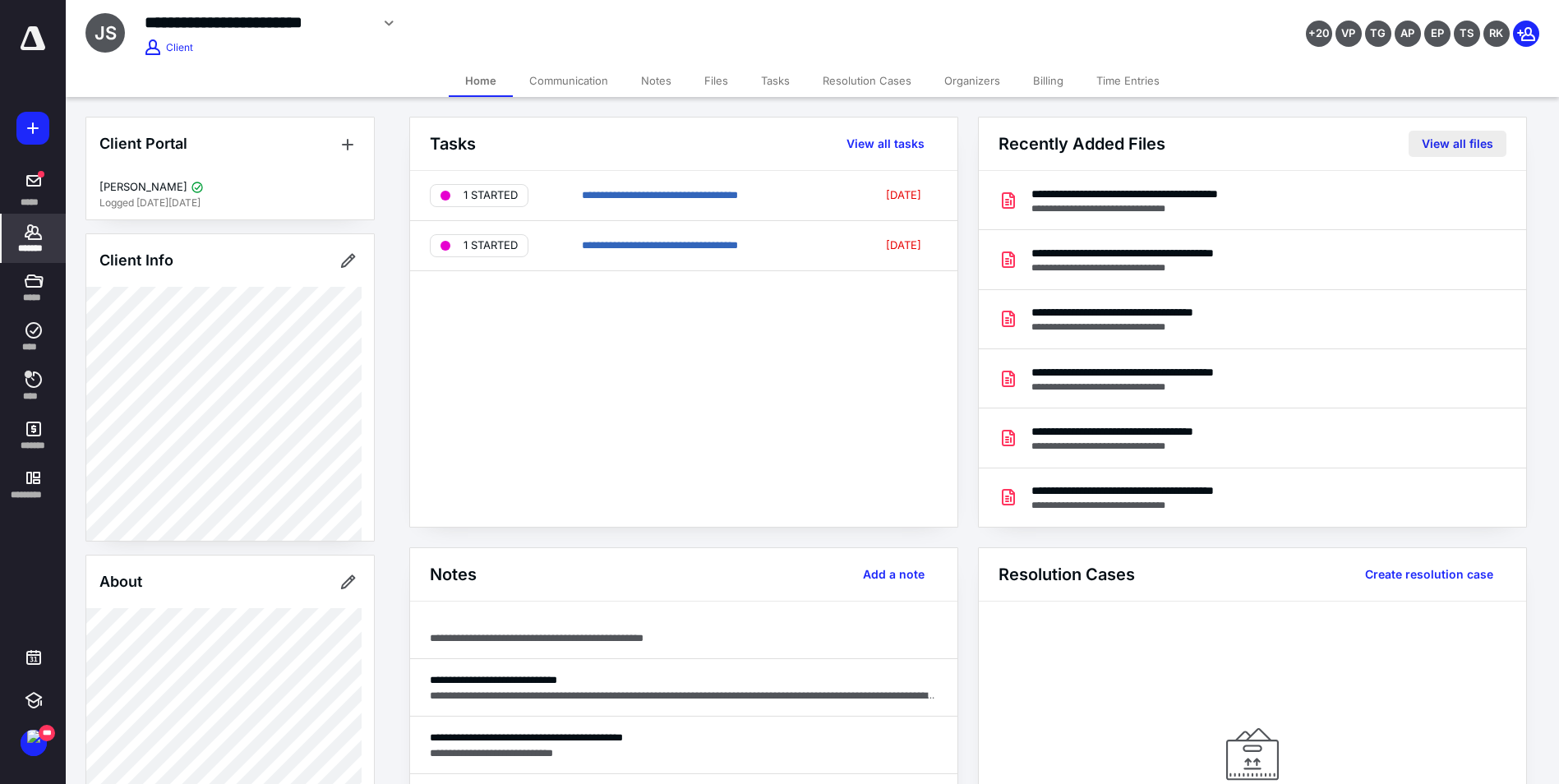 click on "View all files" at bounding box center (1457, 144) 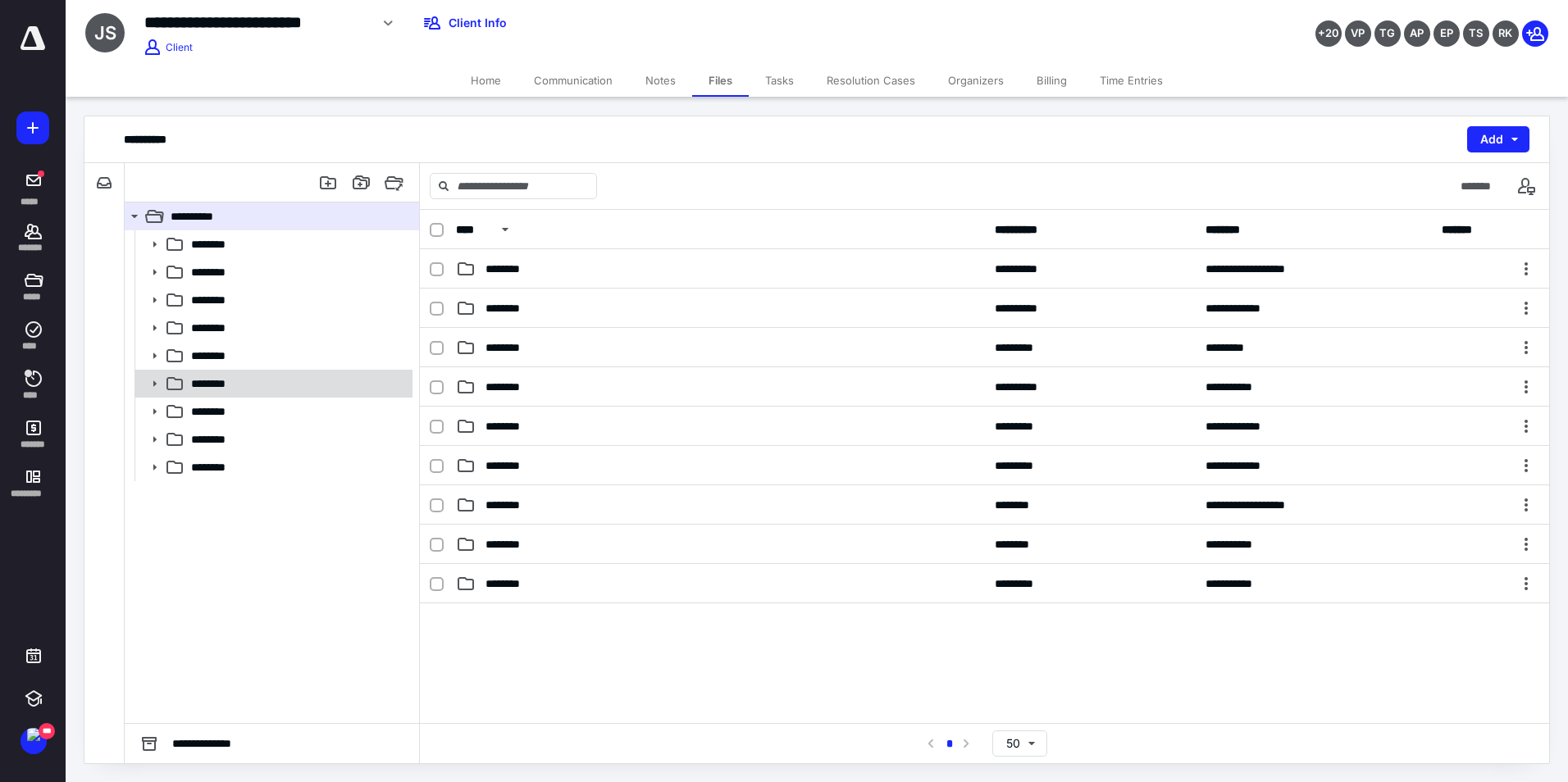click 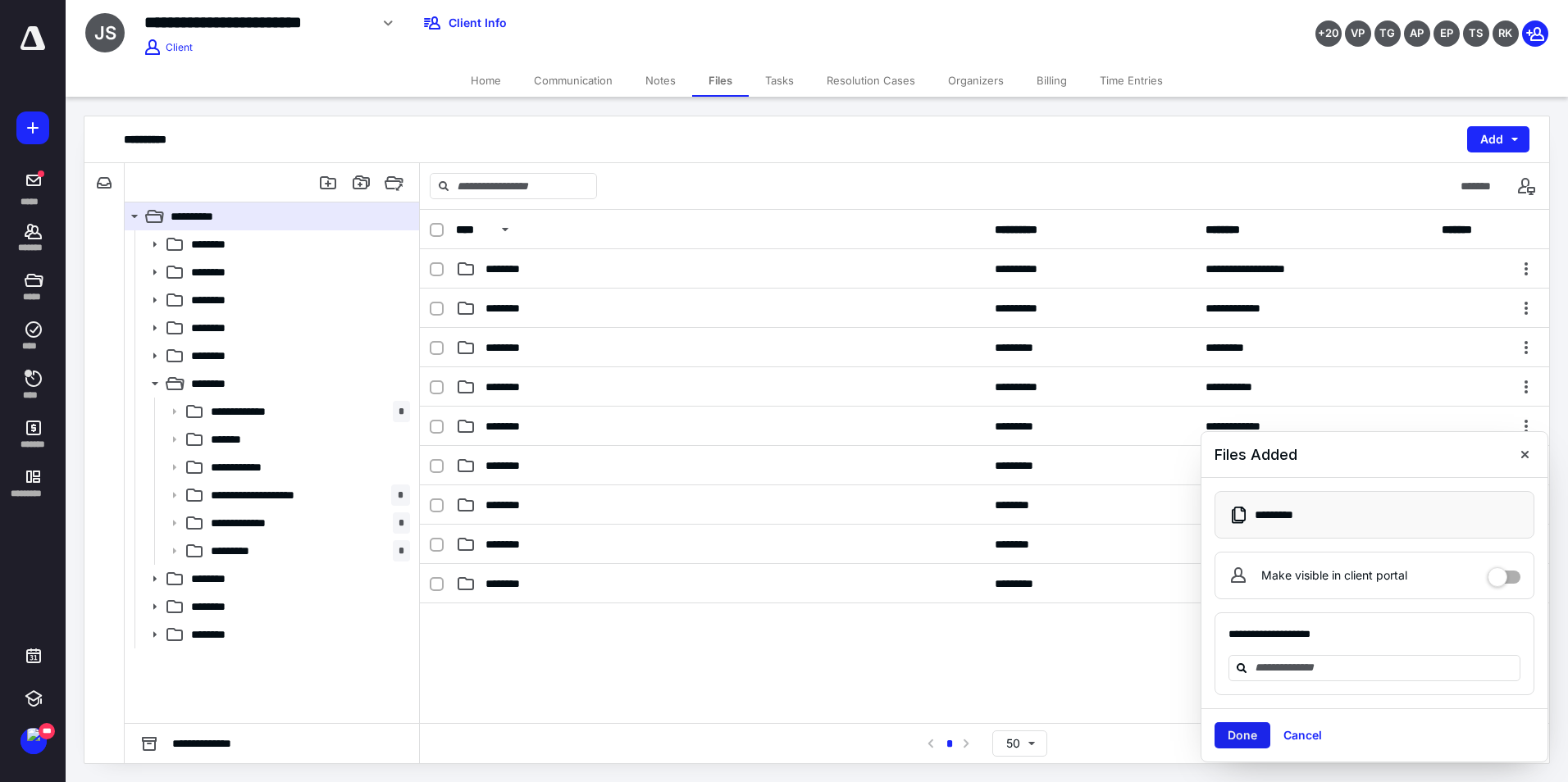 click on "Done" at bounding box center (1242, 735) 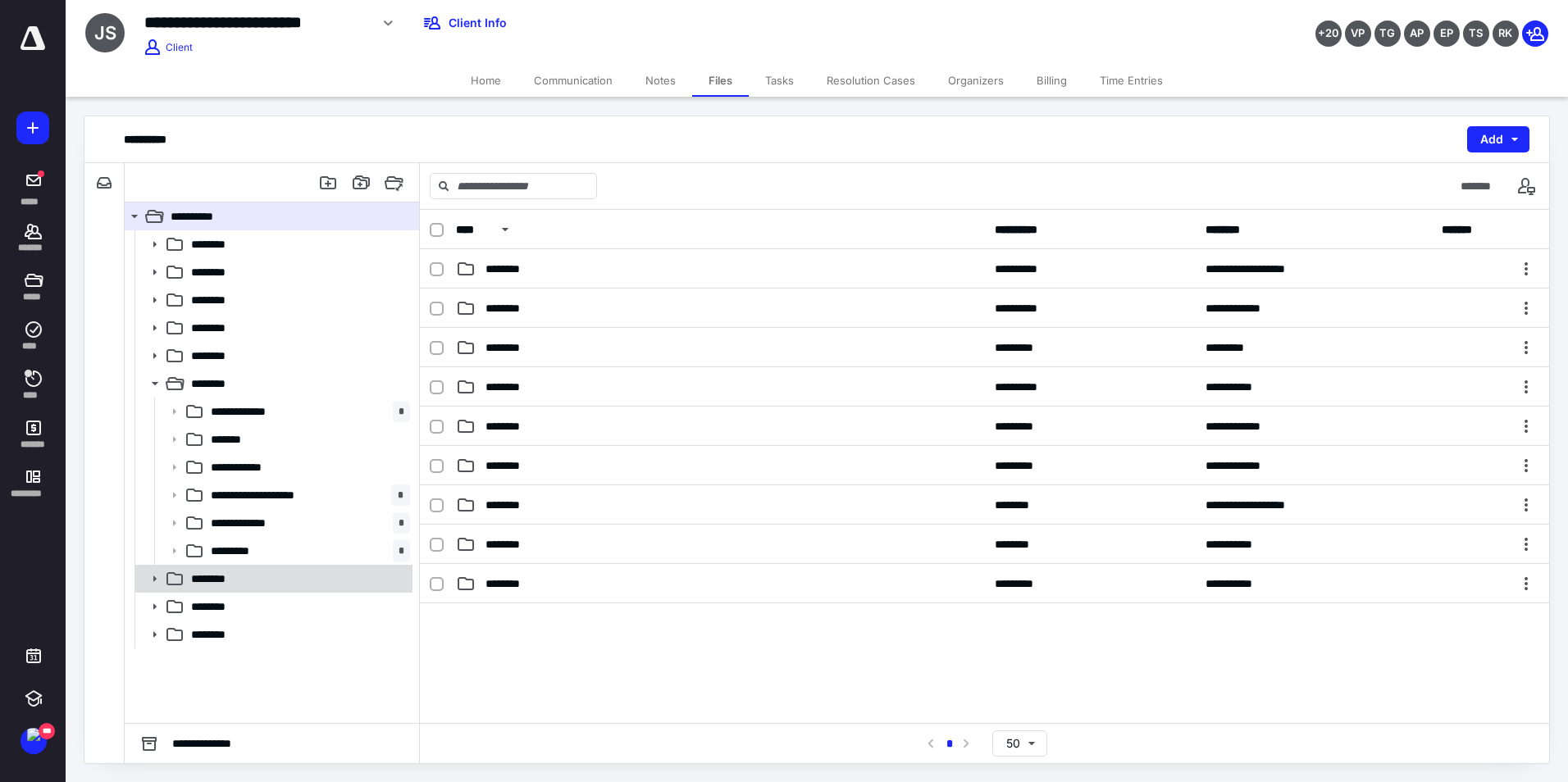 click 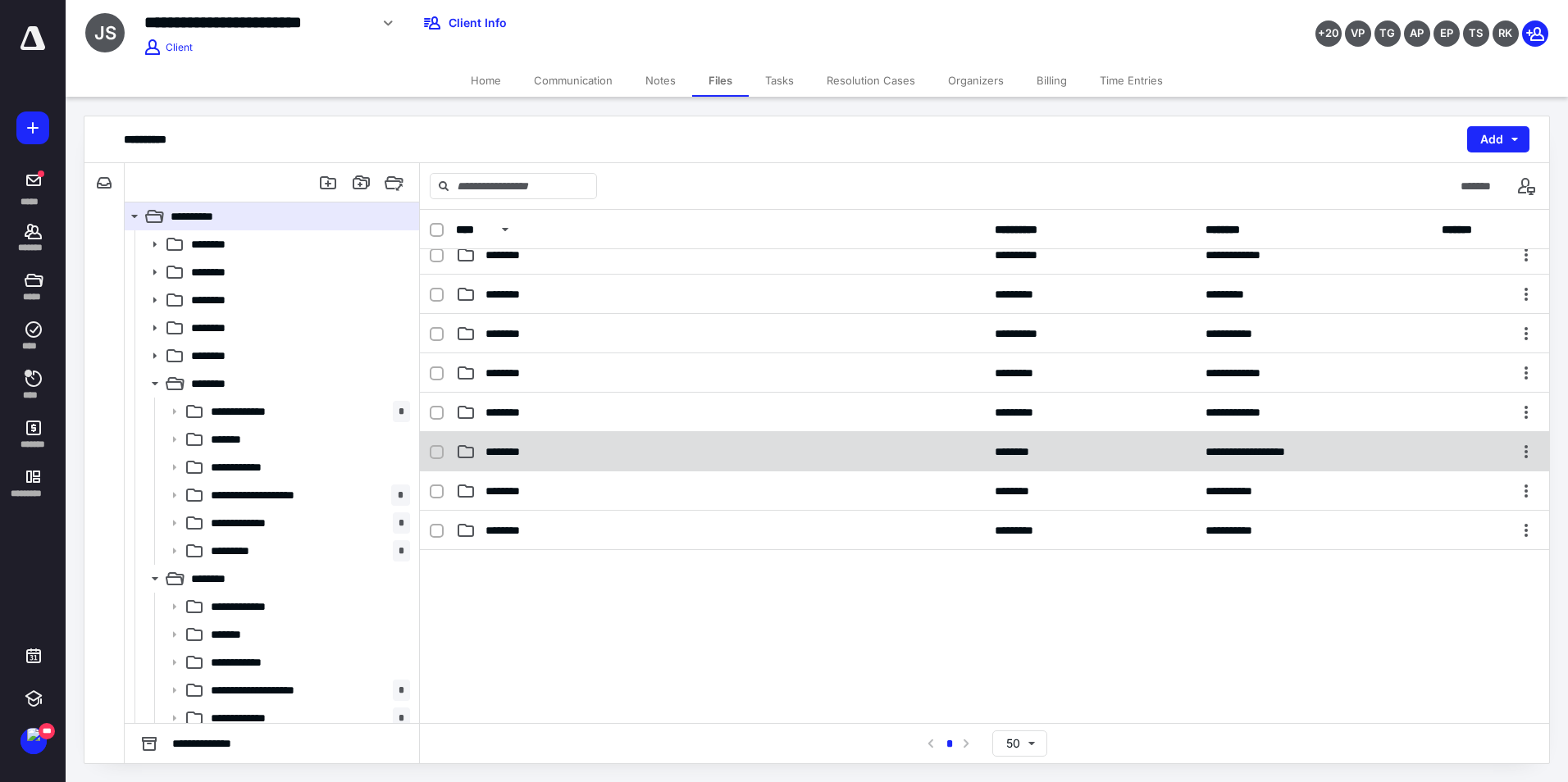 scroll, scrollTop: 126, scrollLeft: 0, axis: vertical 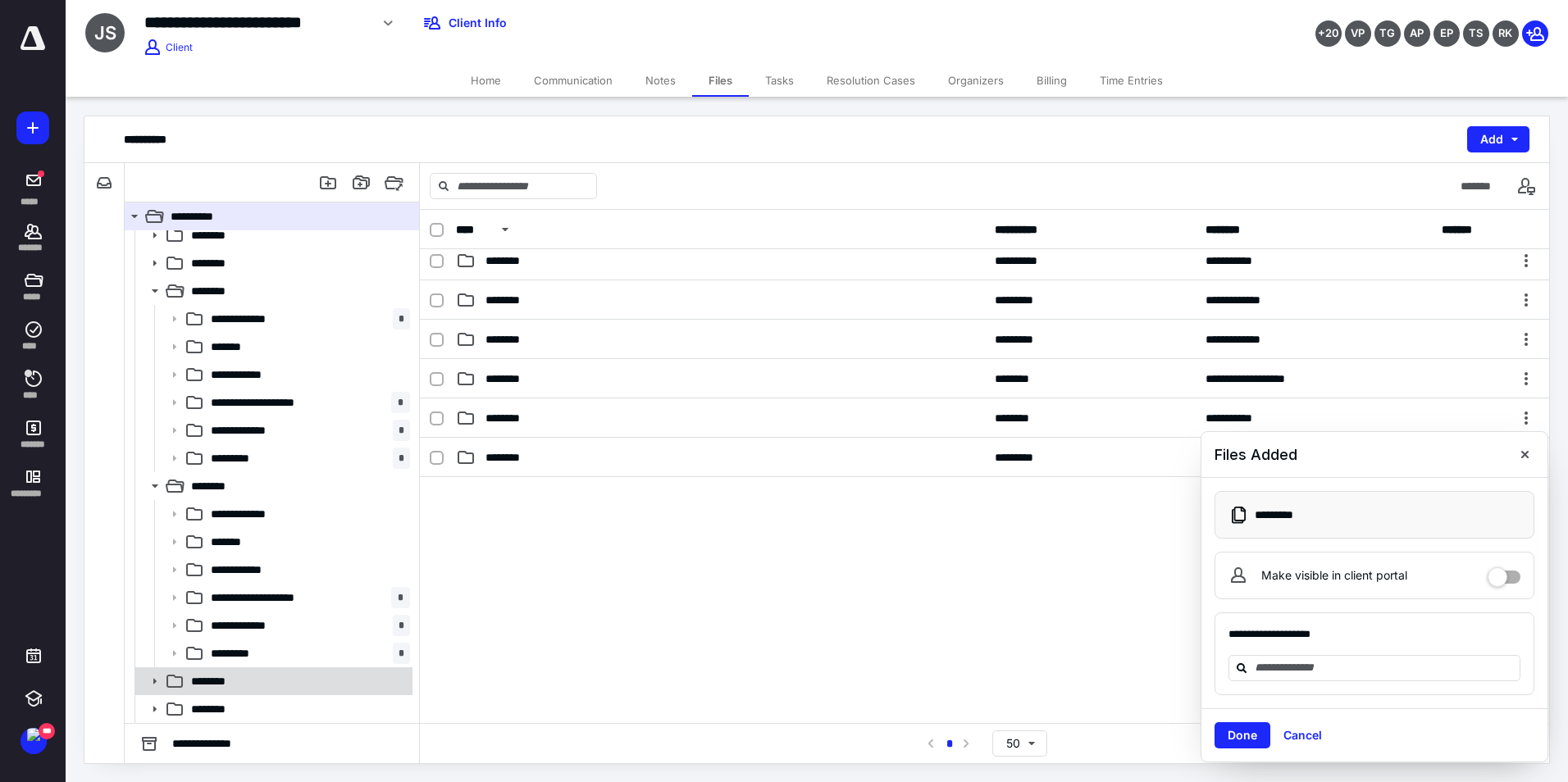 click 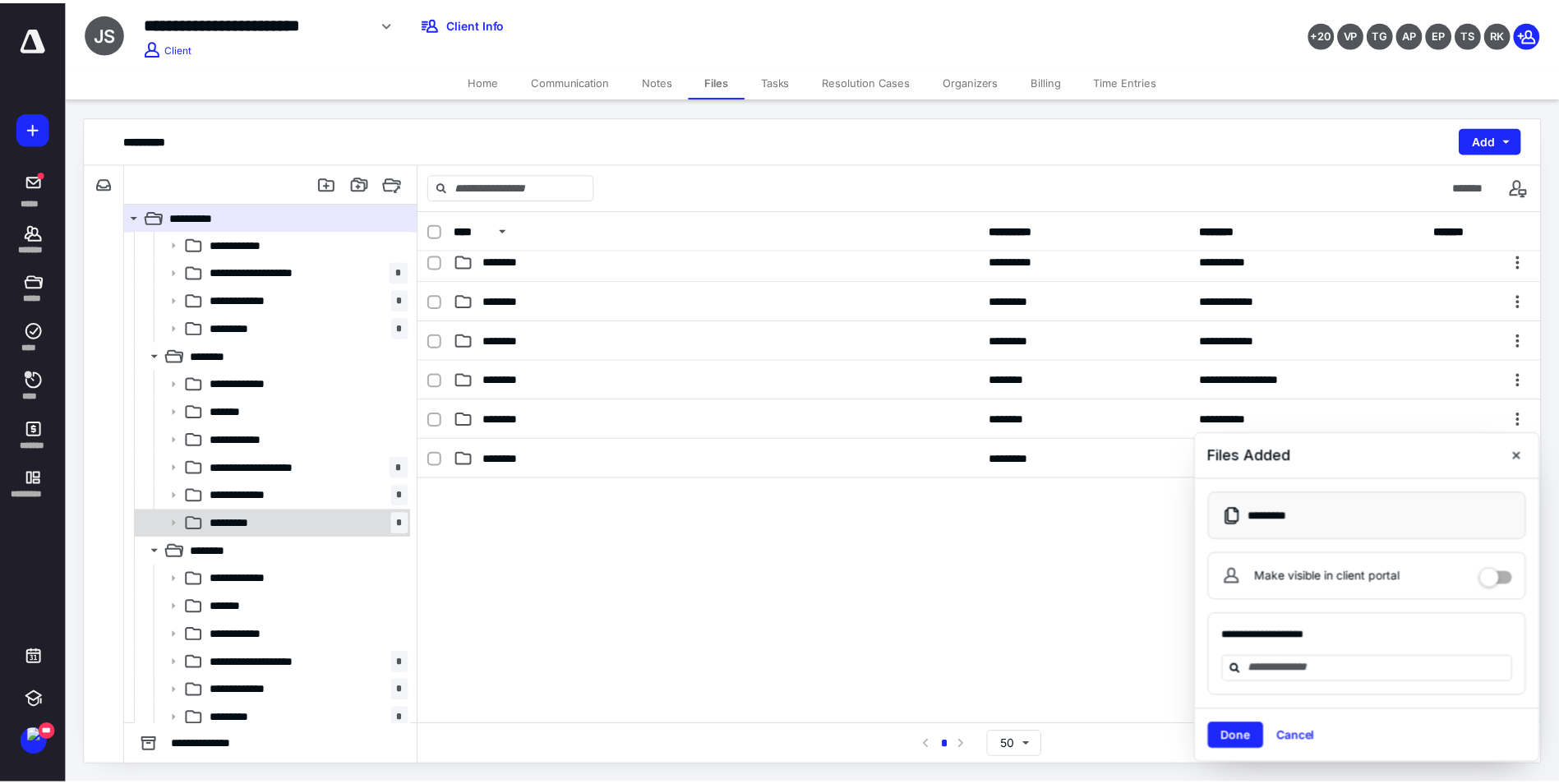 scroll, scrollTop: 261, scrollLeft: 0, axis: vertical 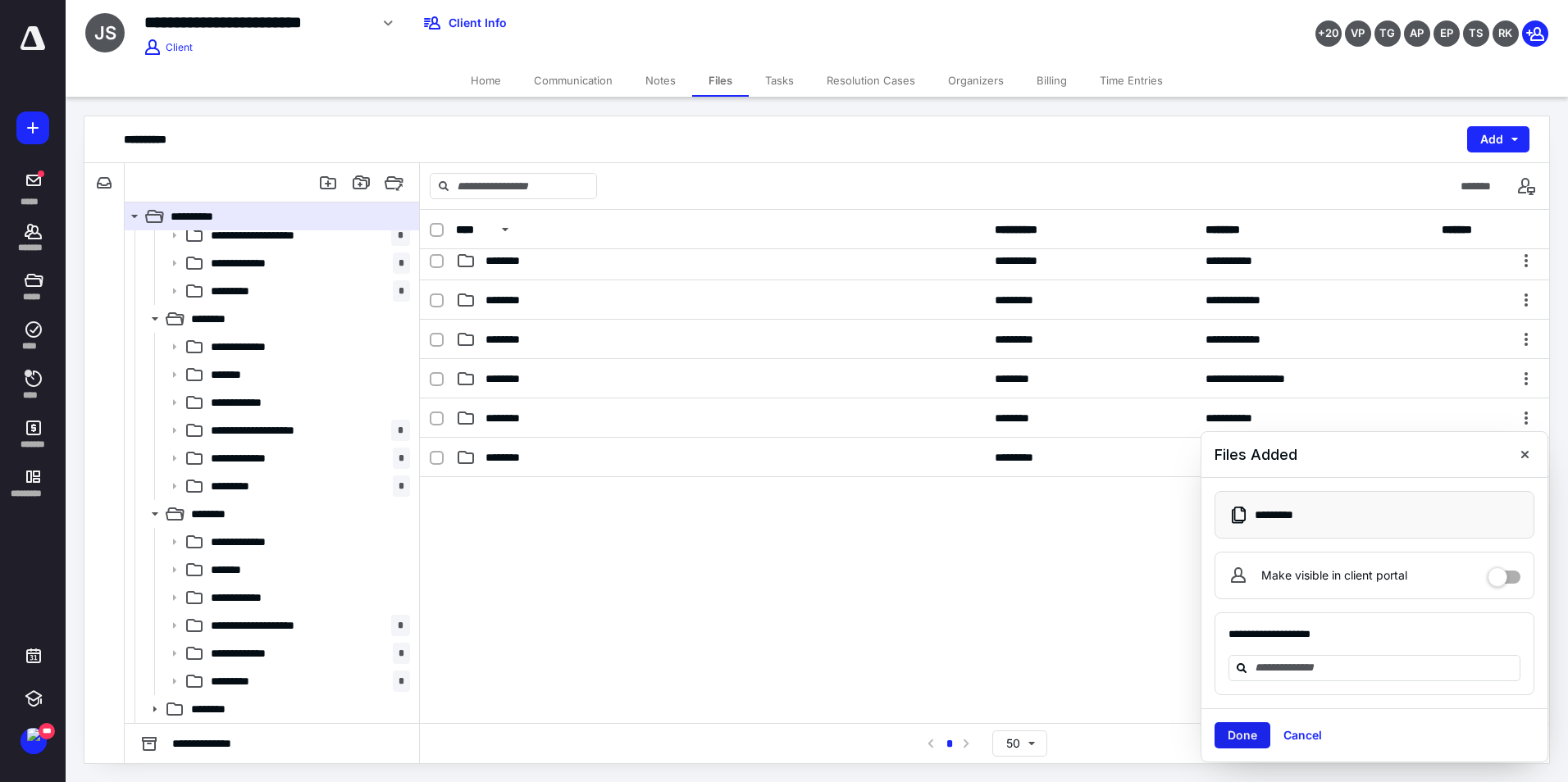 click on "Done" at bounding box center [1242, 735] 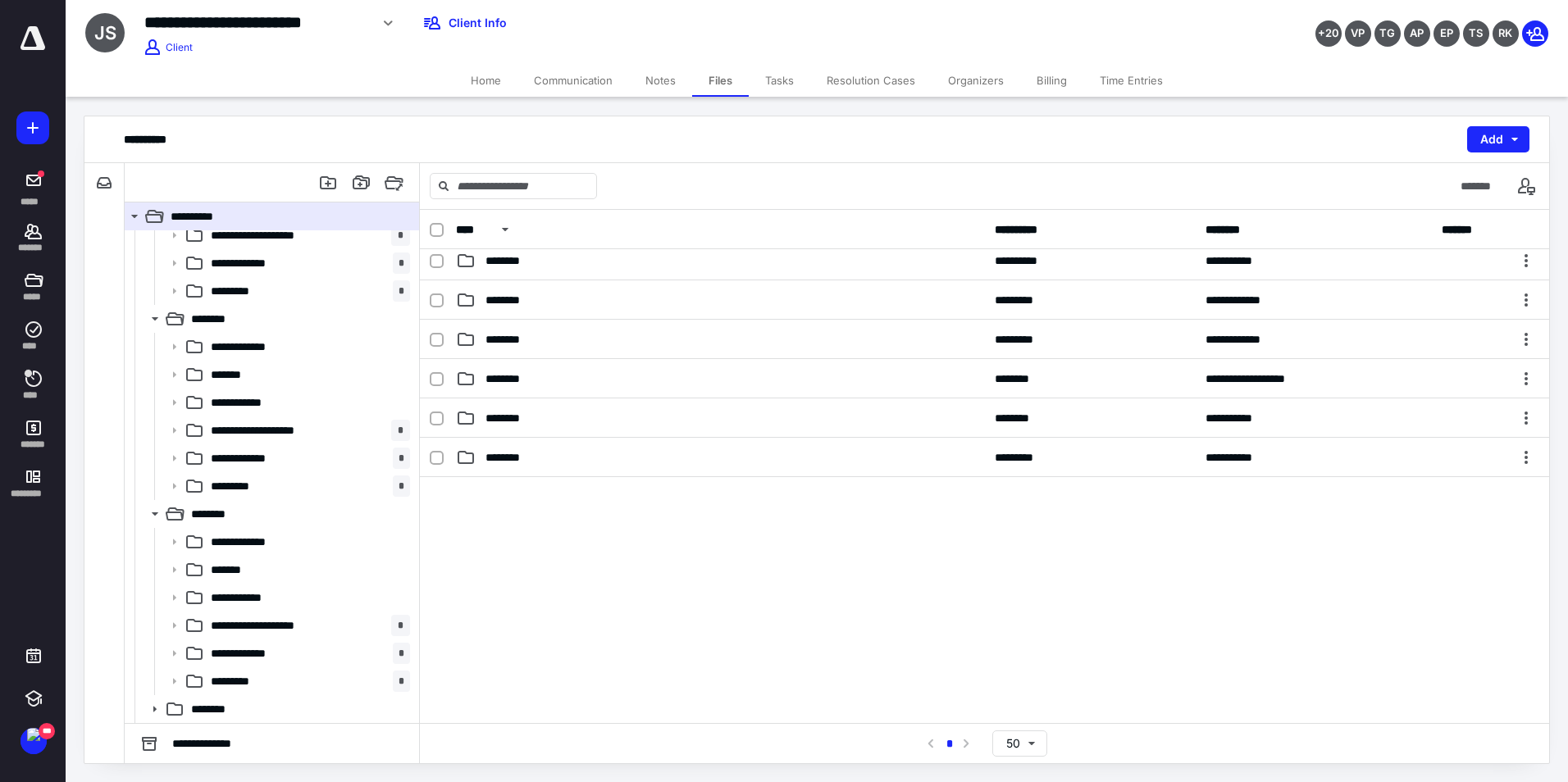 click on "Home" at bounding box center [485, 80] 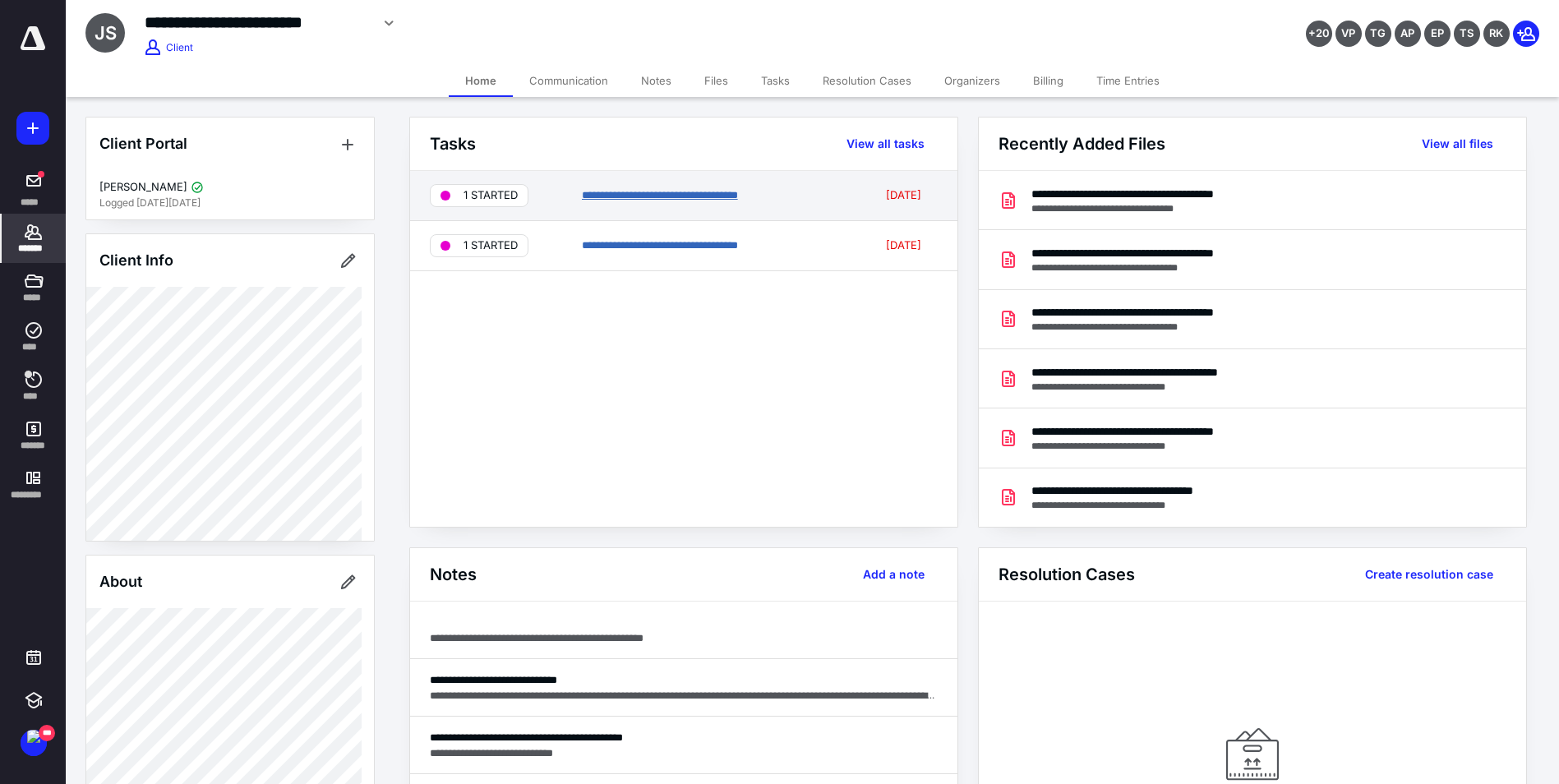click on "**********" at bounding box center [660, 195] 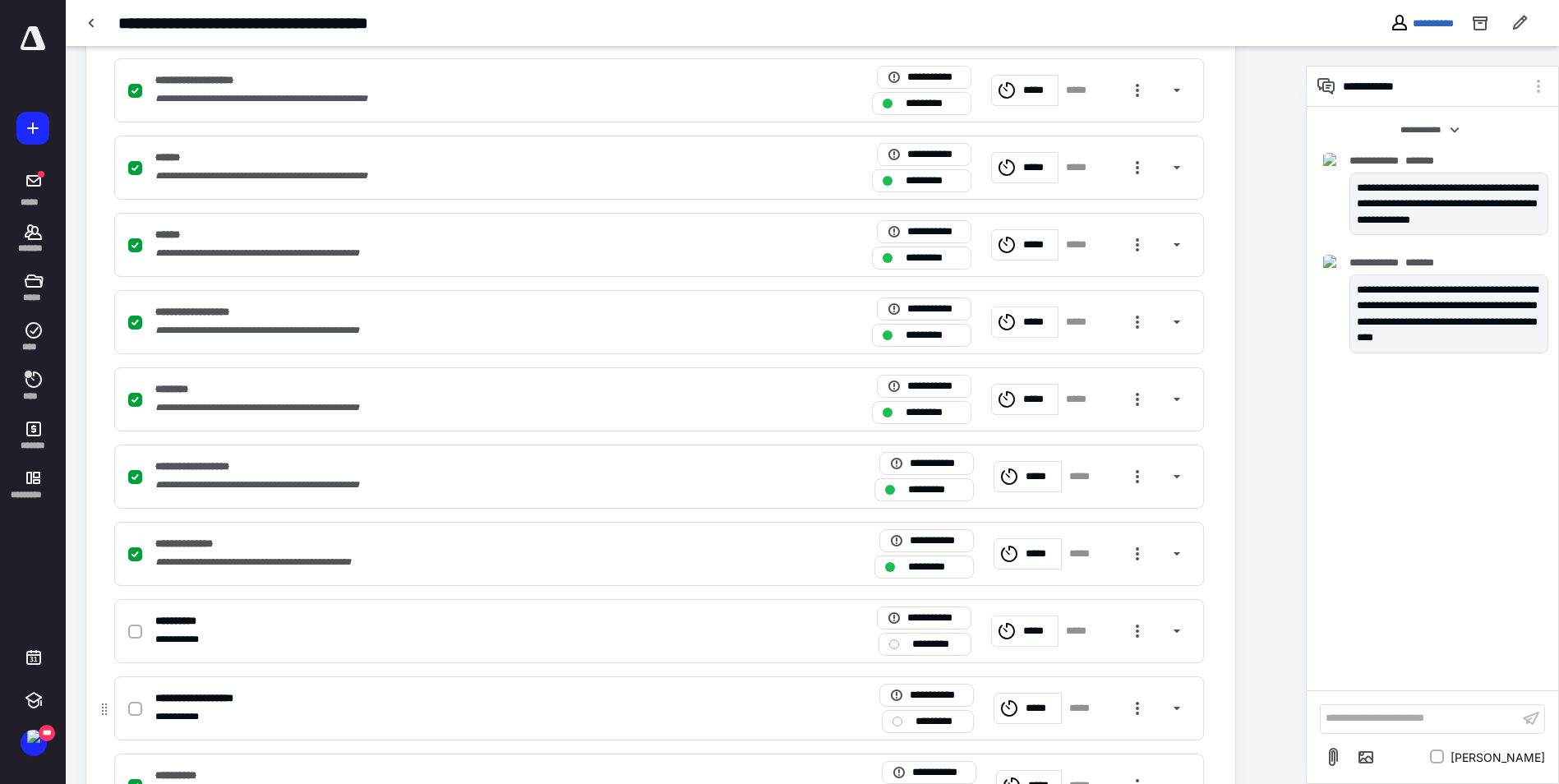scroll, scrollTop: 800, scrollLeft: 0, axis: vertical 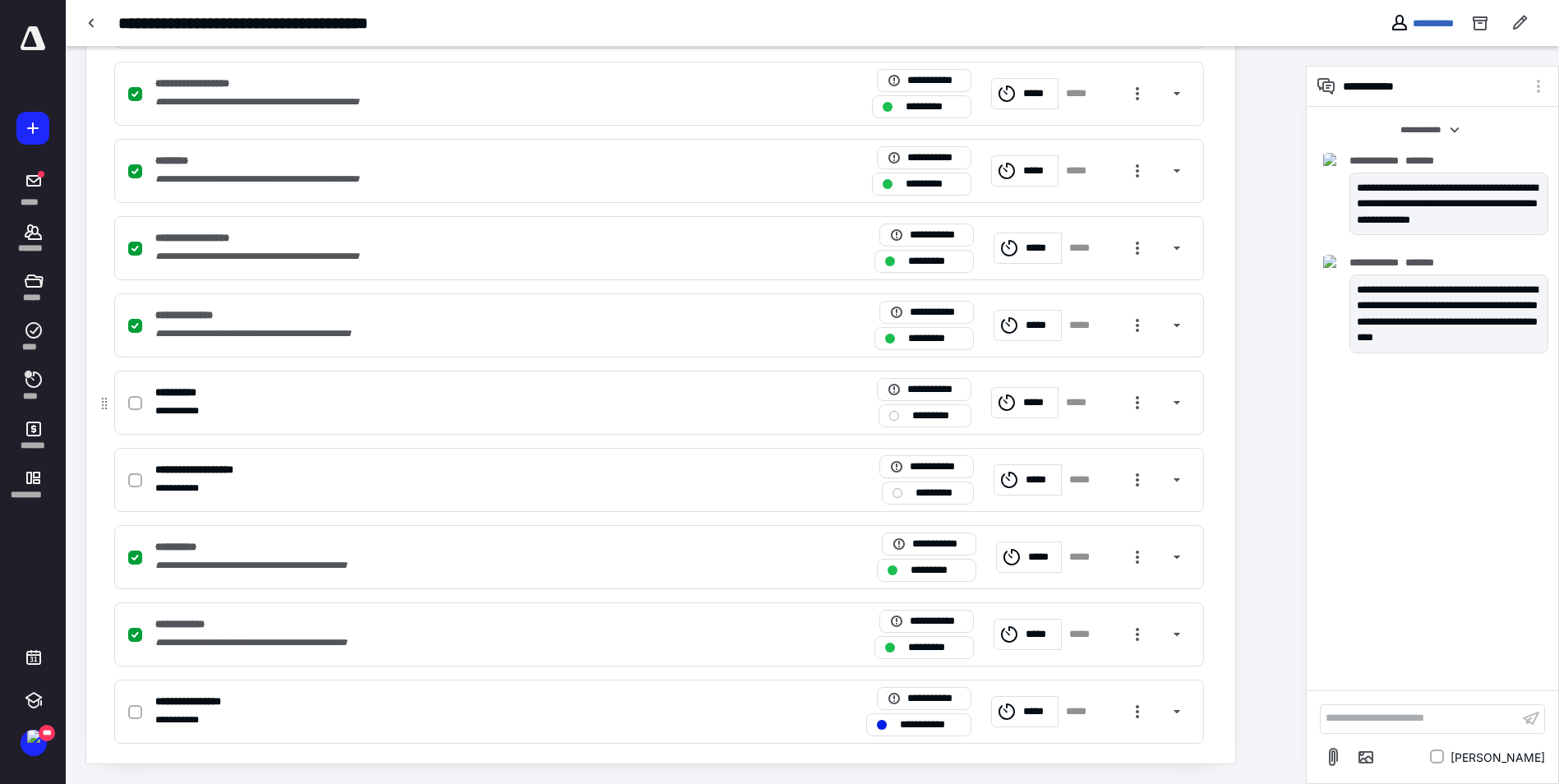 click at bounding box center [135, 404] 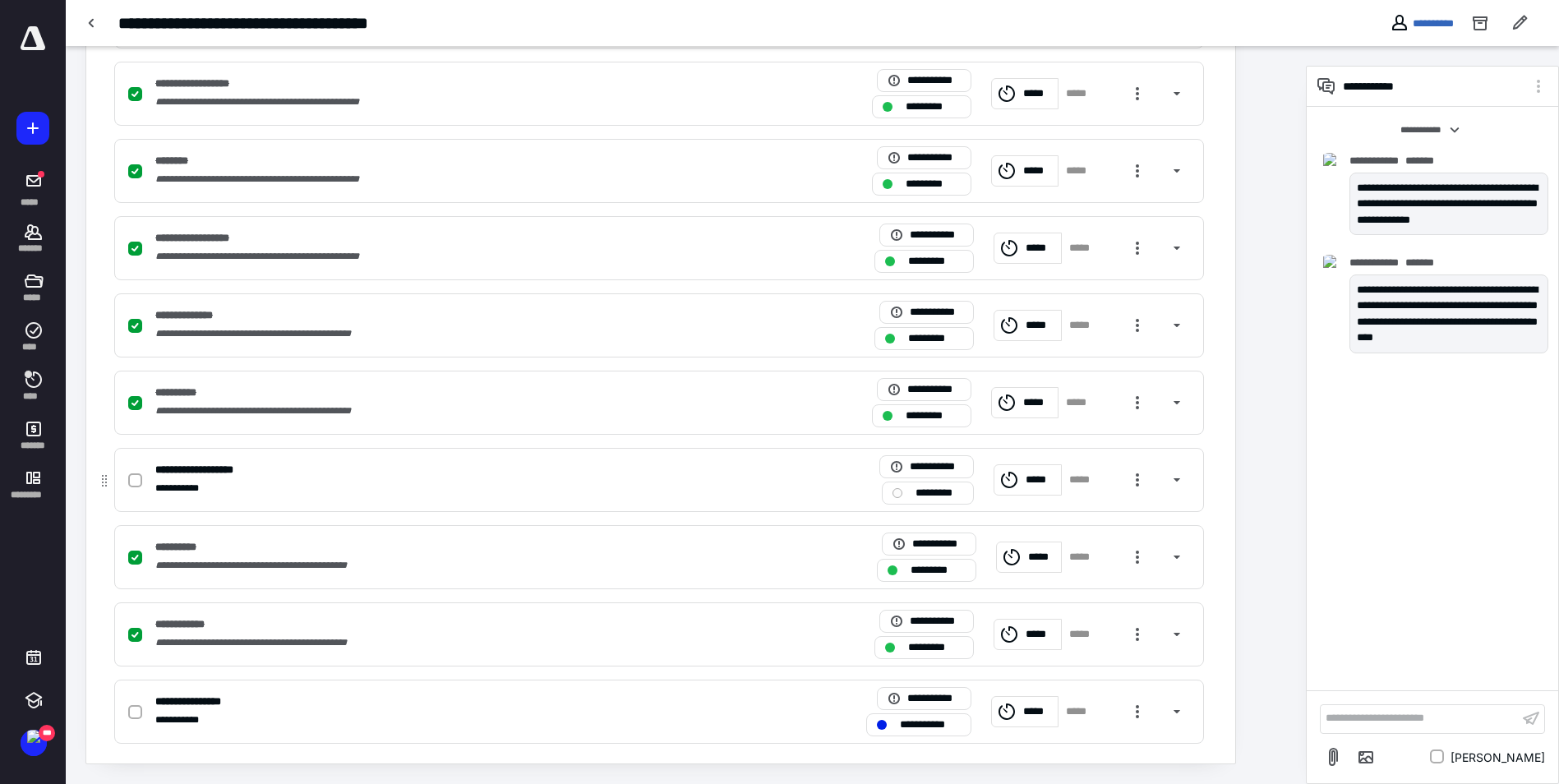 click 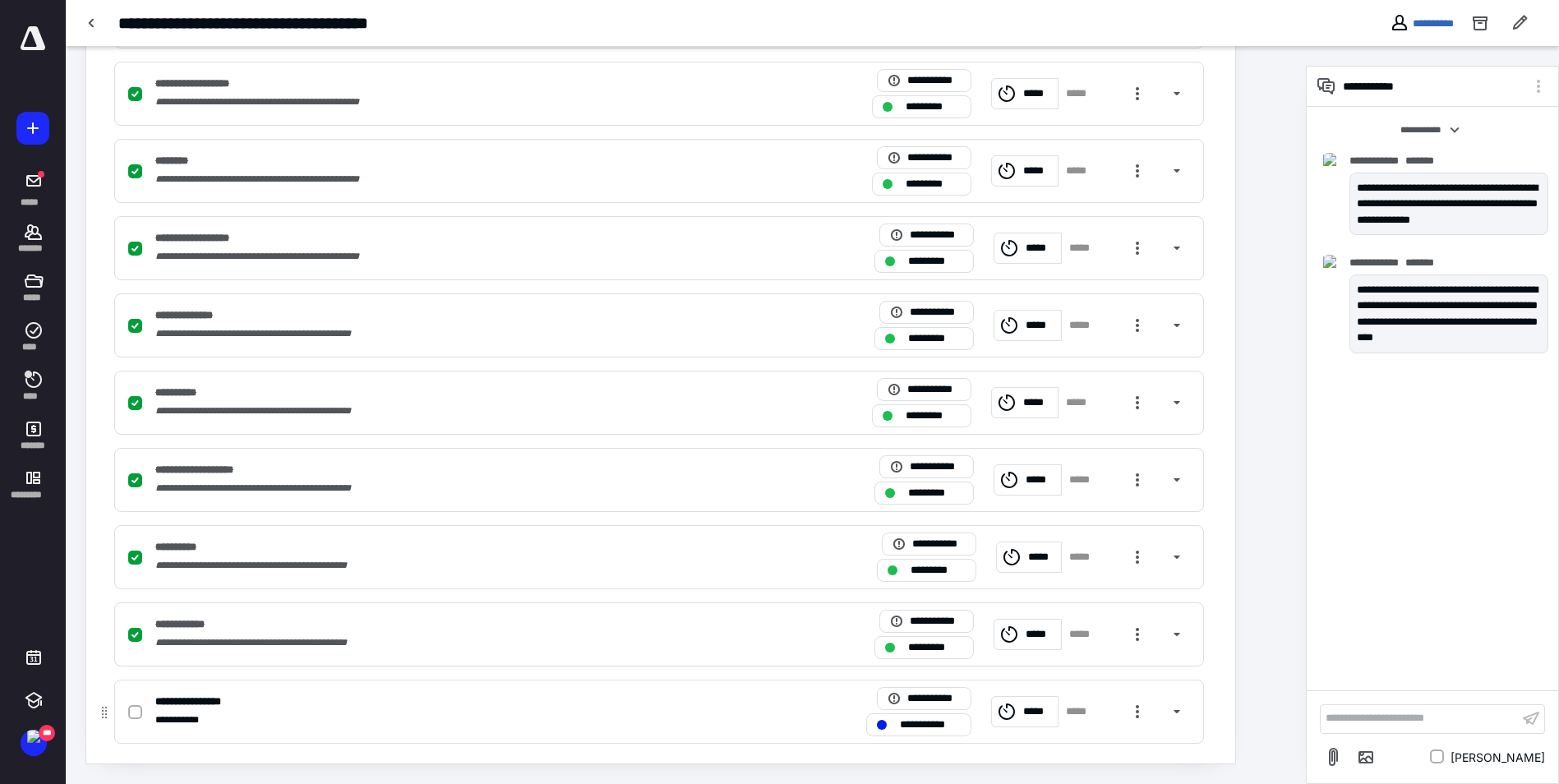 click 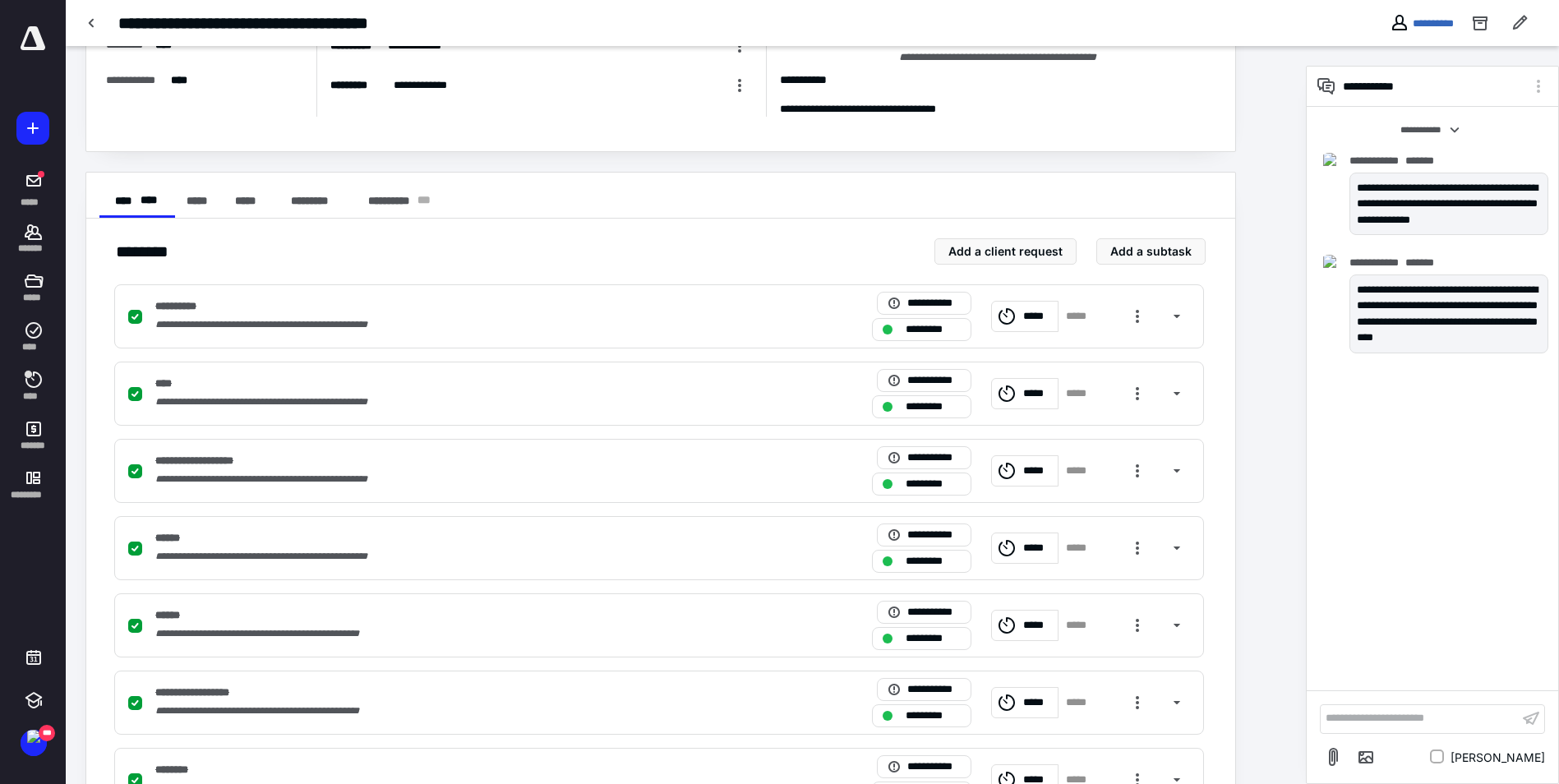scroll, scrollTop: 0, scrollLeft: 0, axis: both 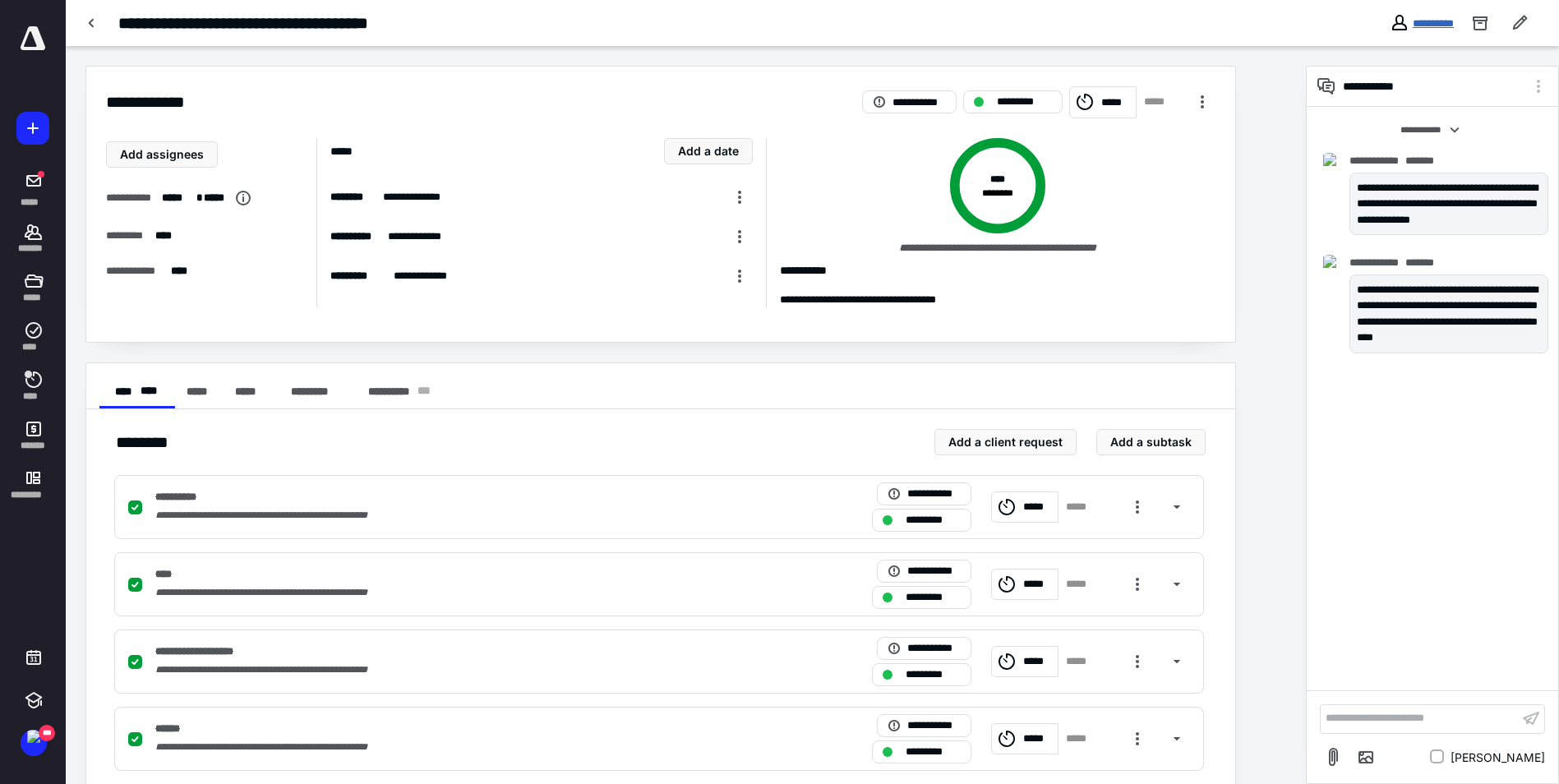 click on "**********" at bounding box center (1433, 23) 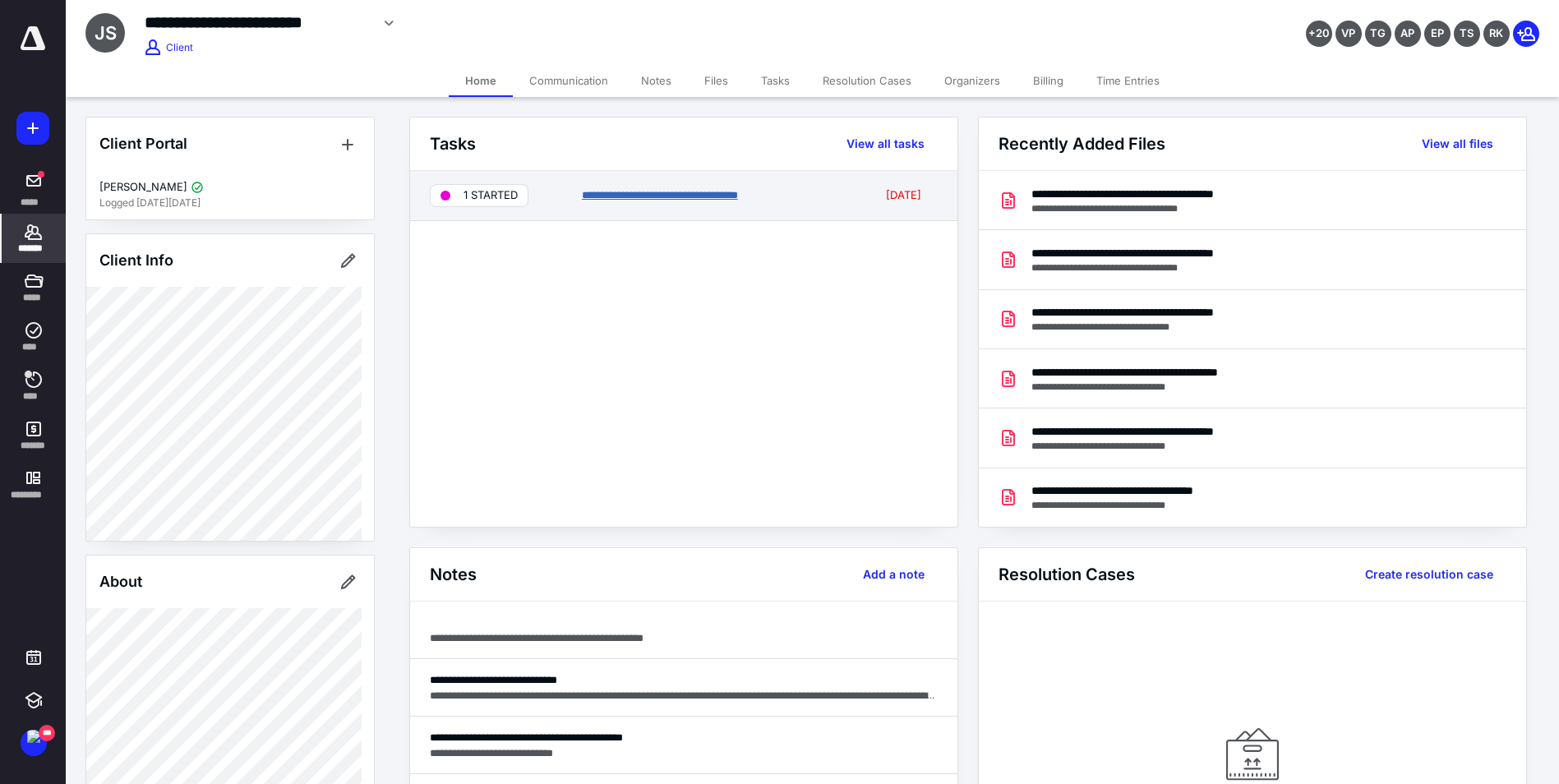 click on "**********" at bounding box center [660, 195] 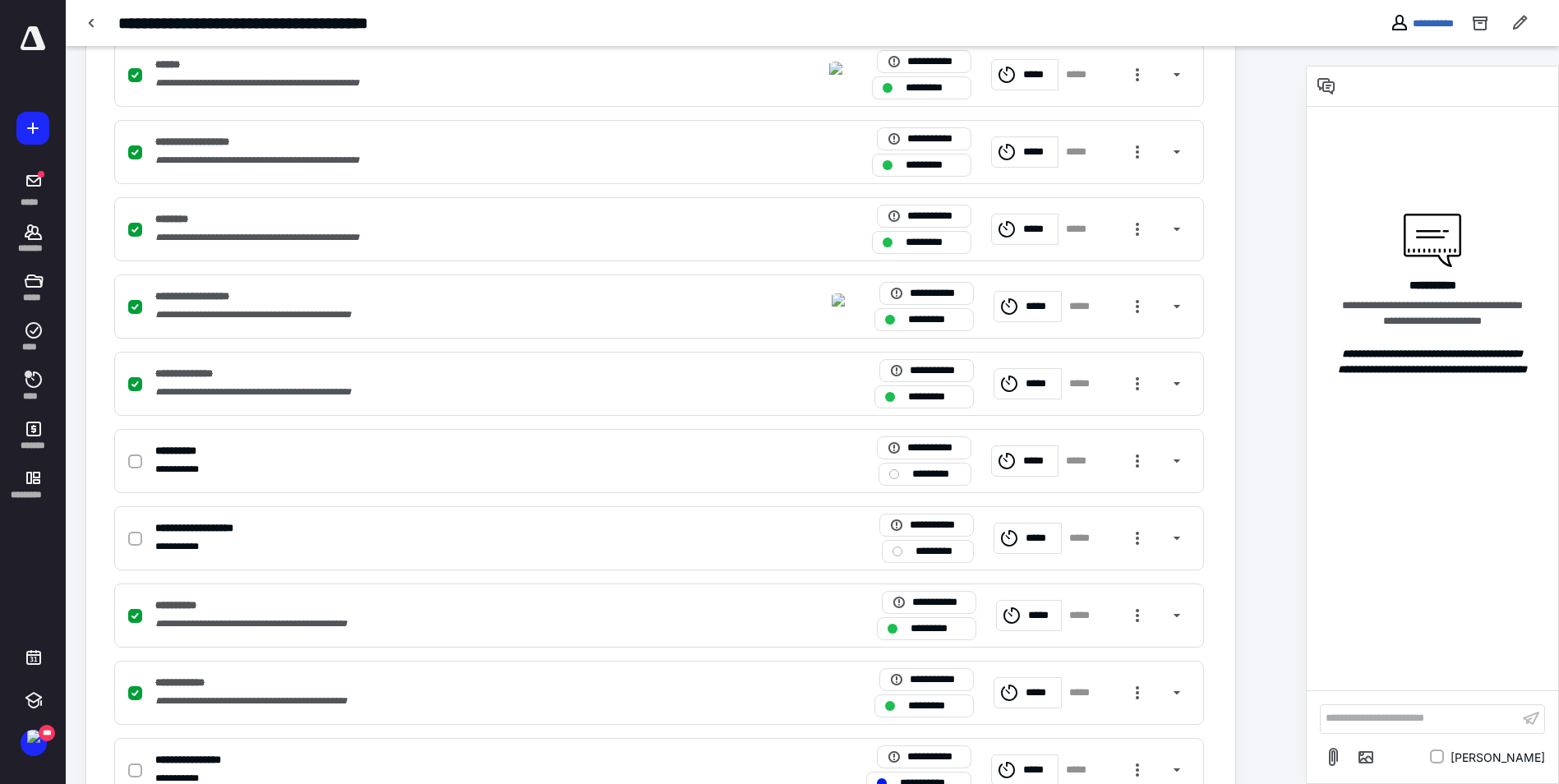 scroll, scrollTop: 800, scrollLeft: 0, axis: vertical 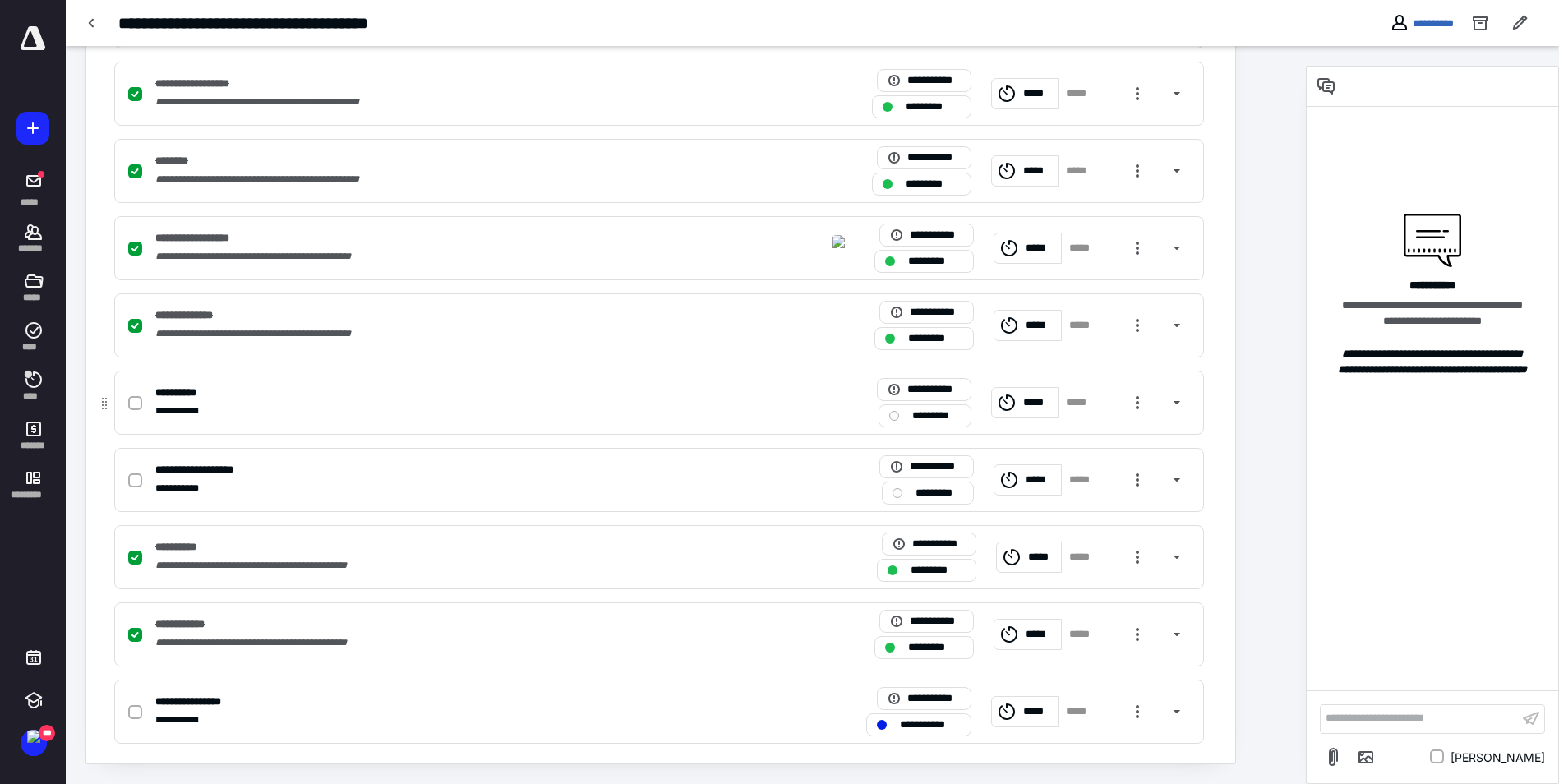 click 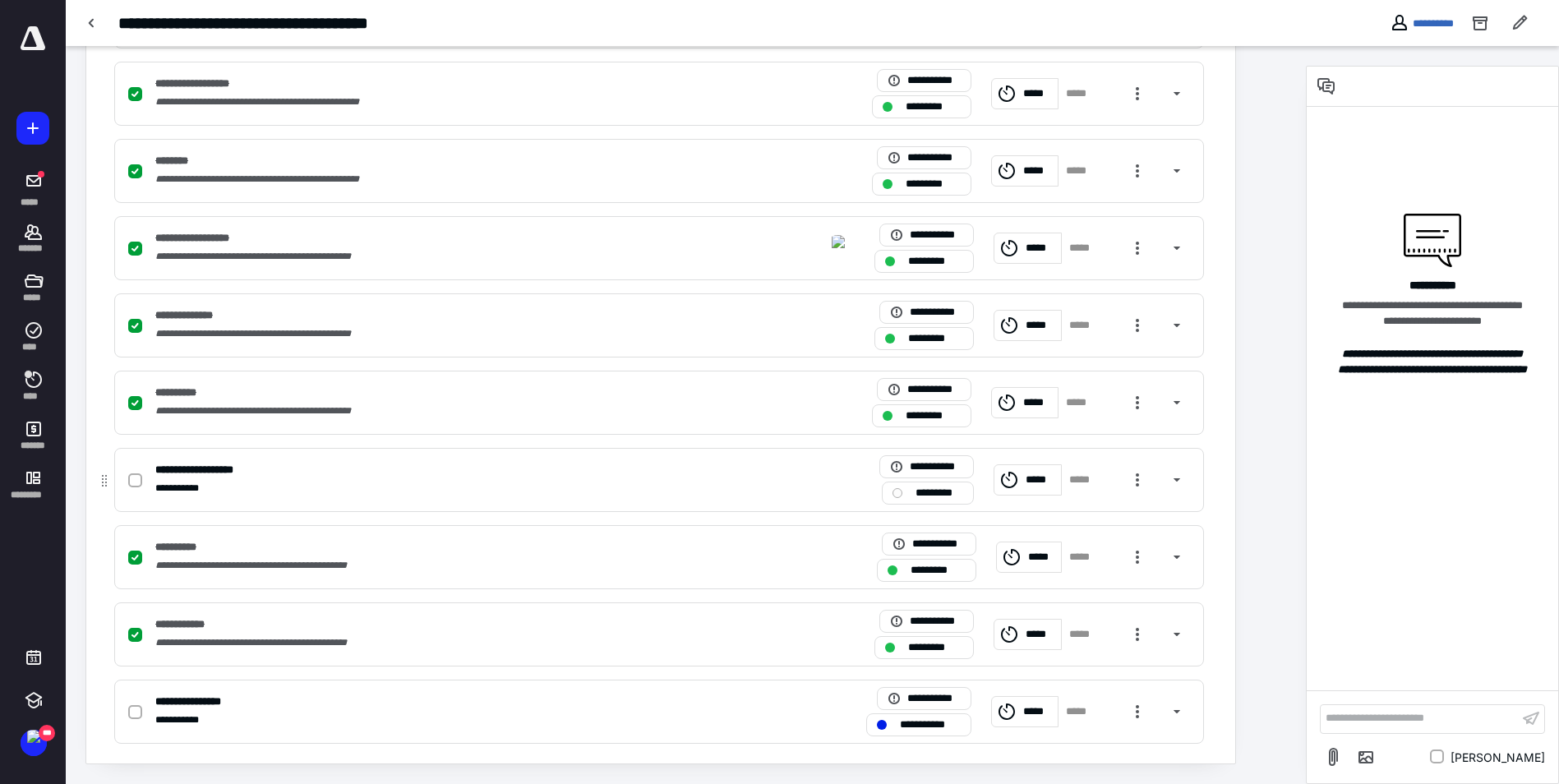 click 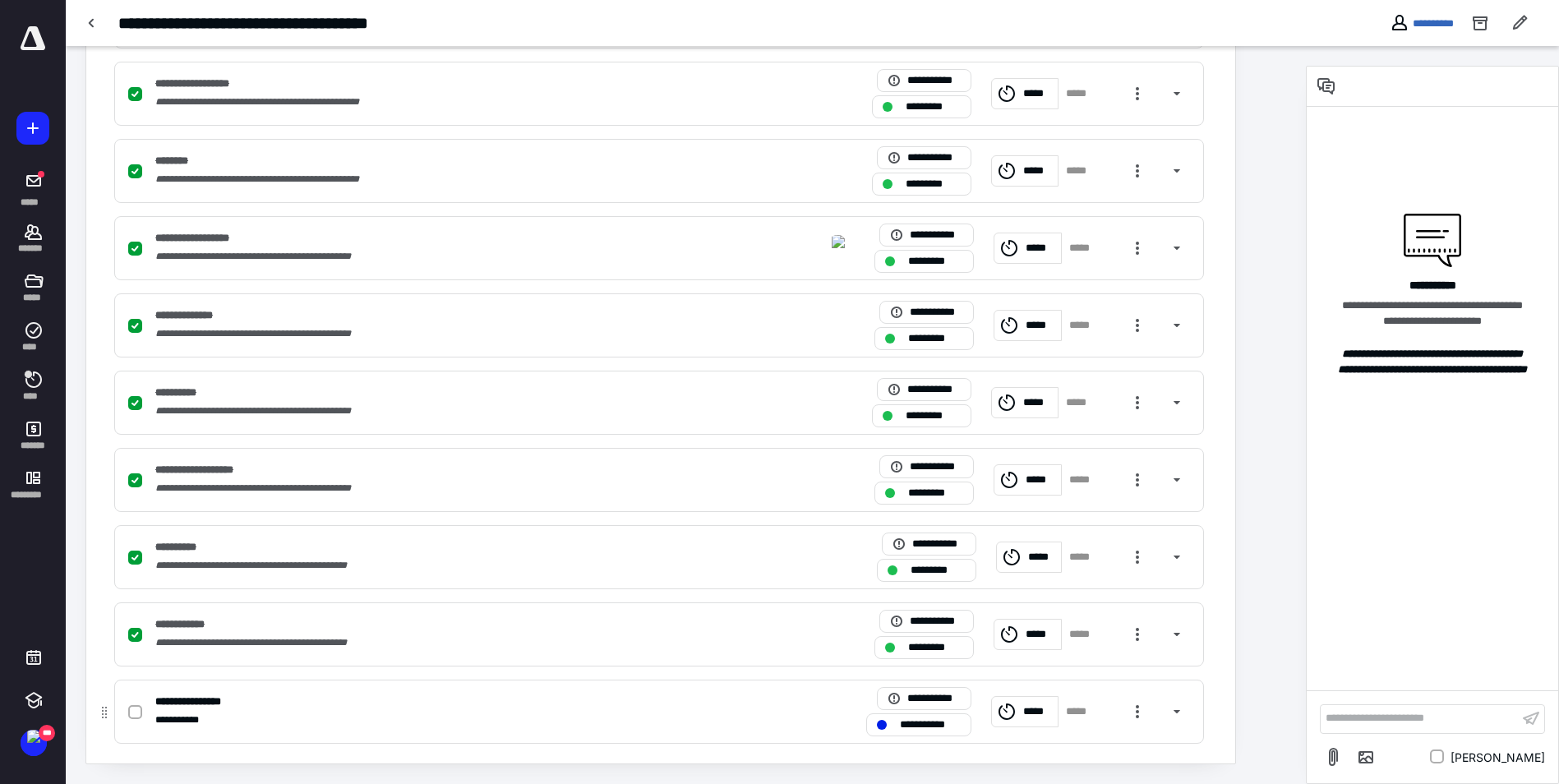 click at bounding box center [135, 713] 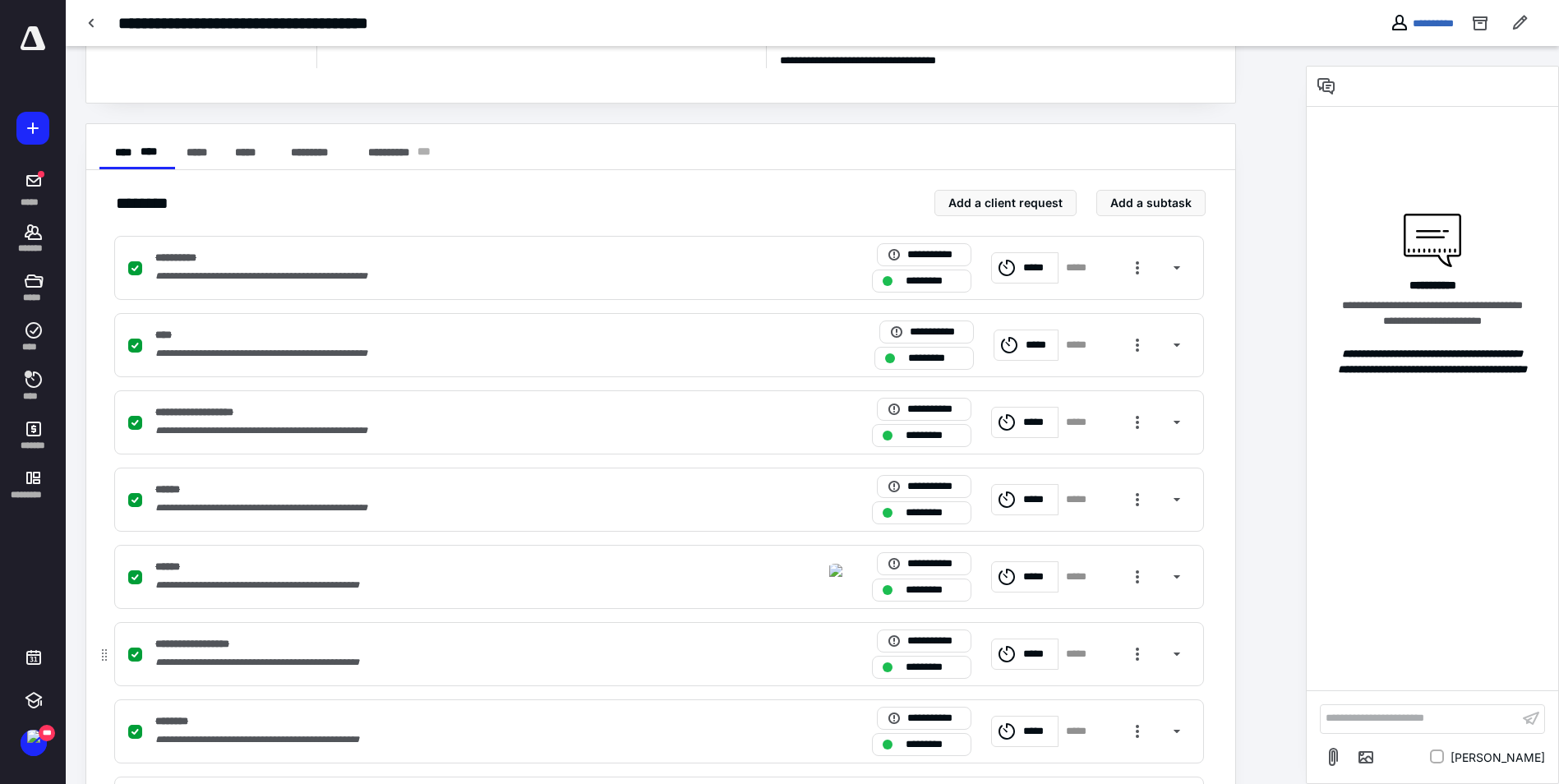 scroll, scrollTop: 0, scrollLeft: 0, axis: both 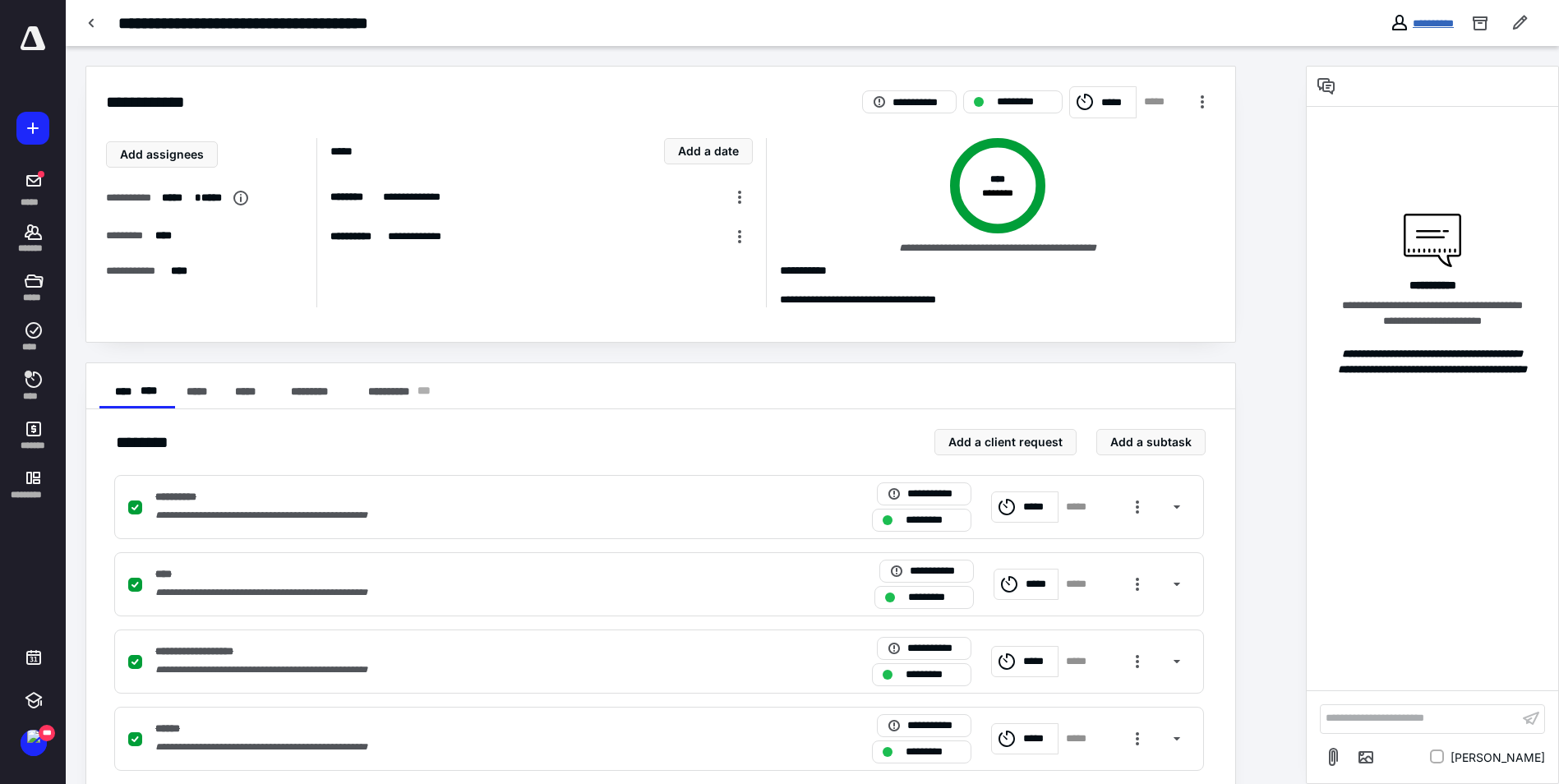 click on "**********" at bounding box center [1433, 23] 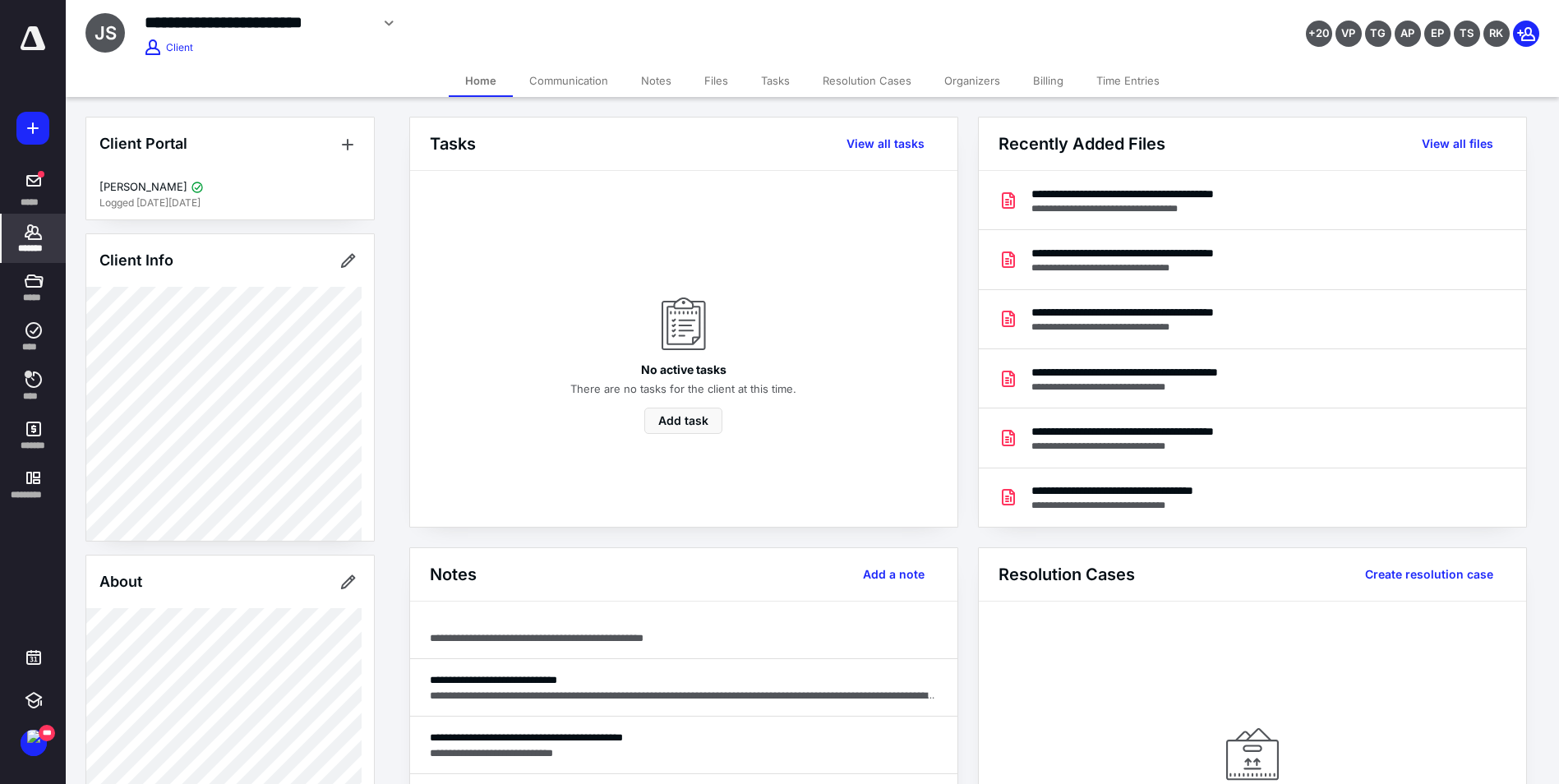 click on "*******" at bounding box center [34, 238] 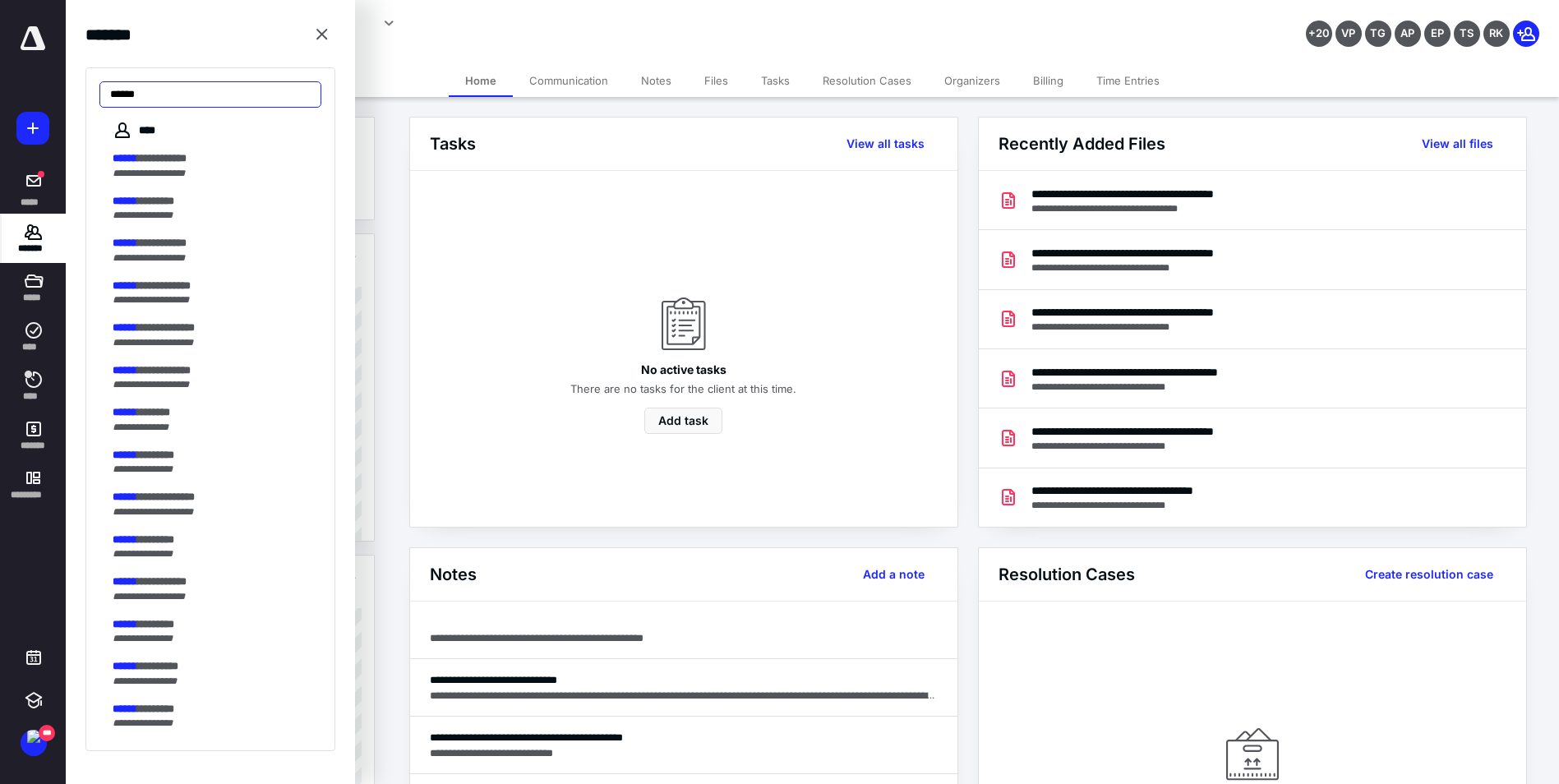 click on "******" at bounding box center (210, 95) 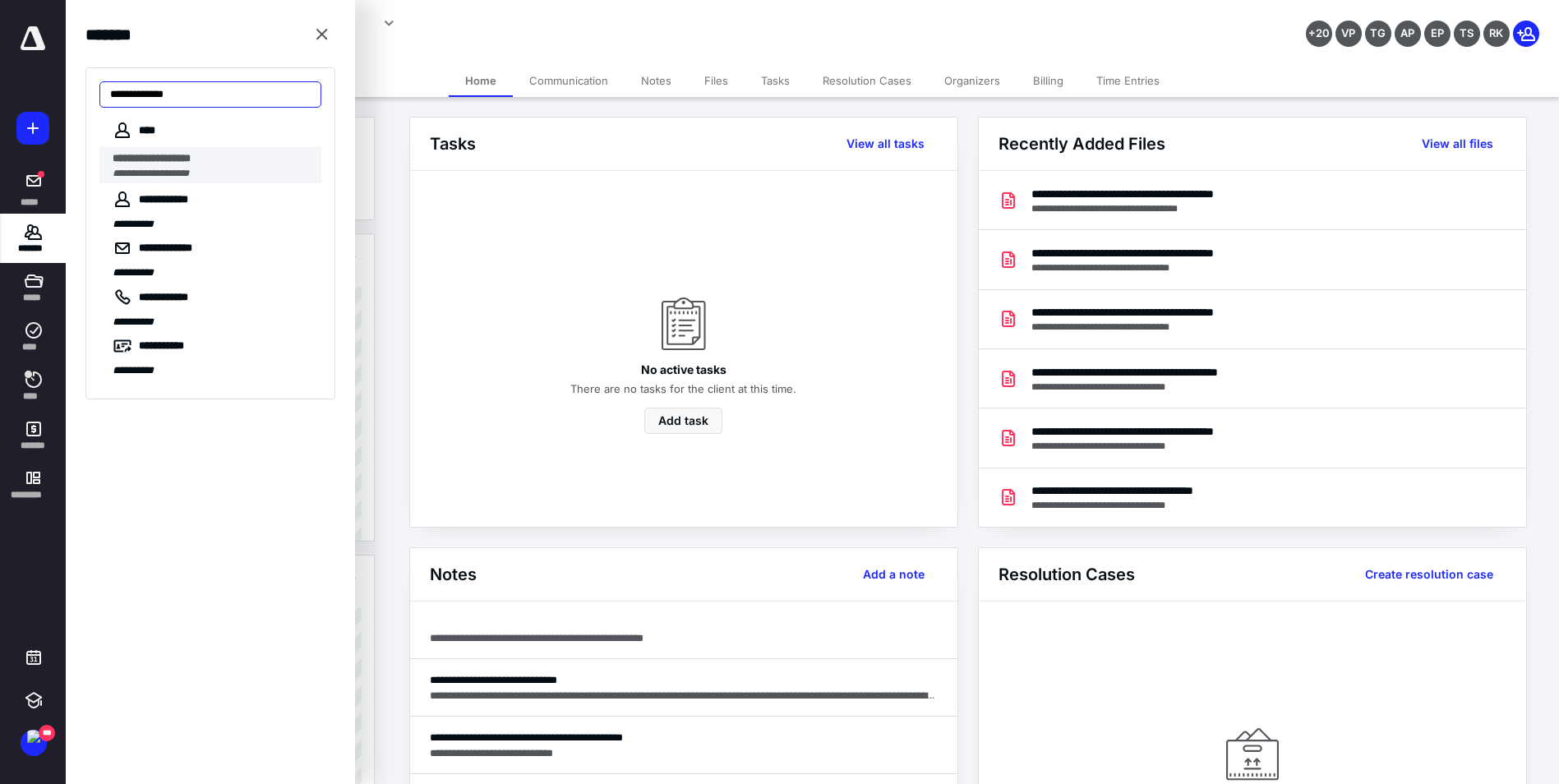 type on "**********" 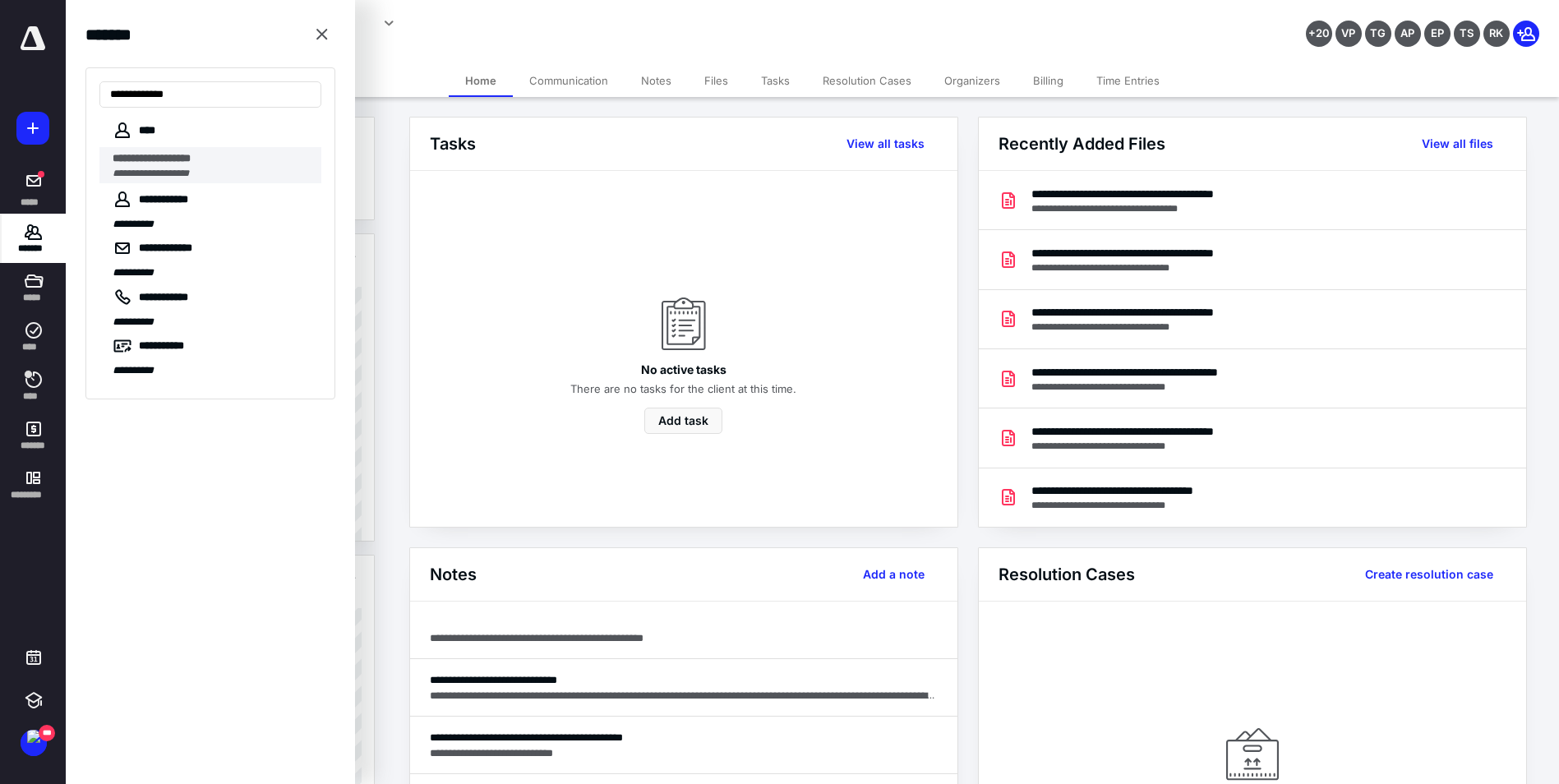 click on "**********" at bounding box center [151, 158] 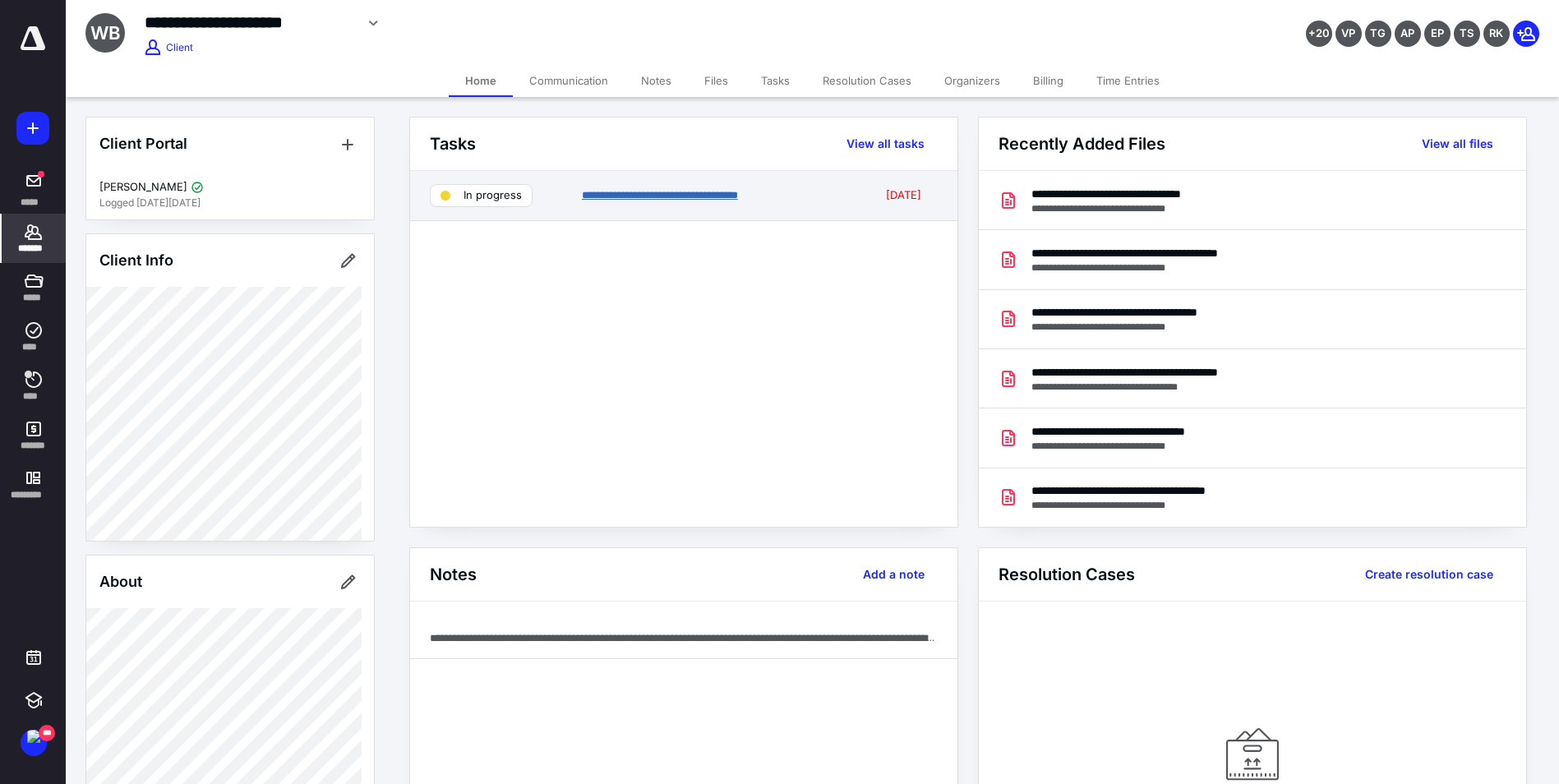 click on "**********" at bounding box center [660, 195] 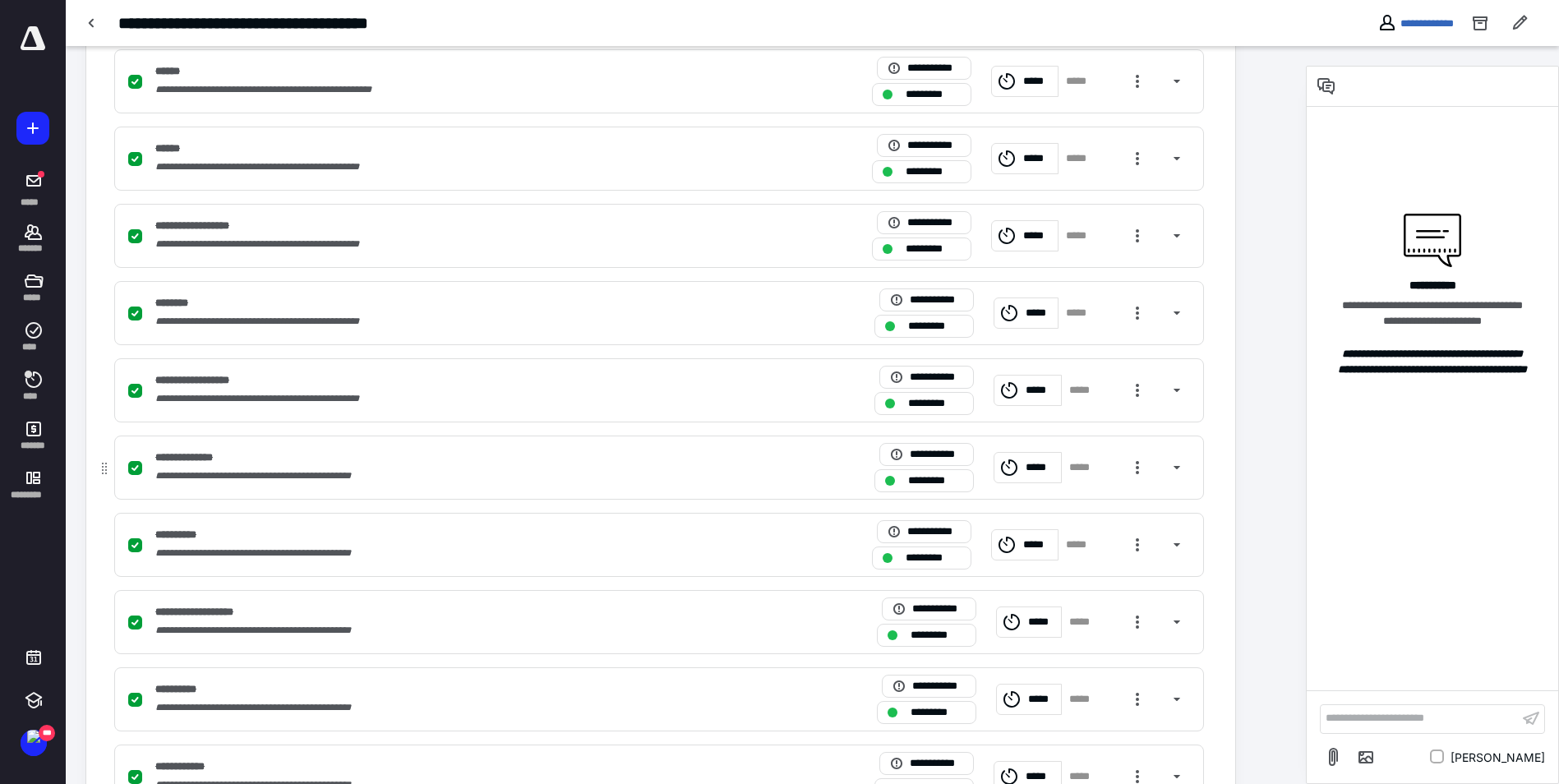 scroll, scrollTop: 800, scrollLeft: 0, axis: vertical 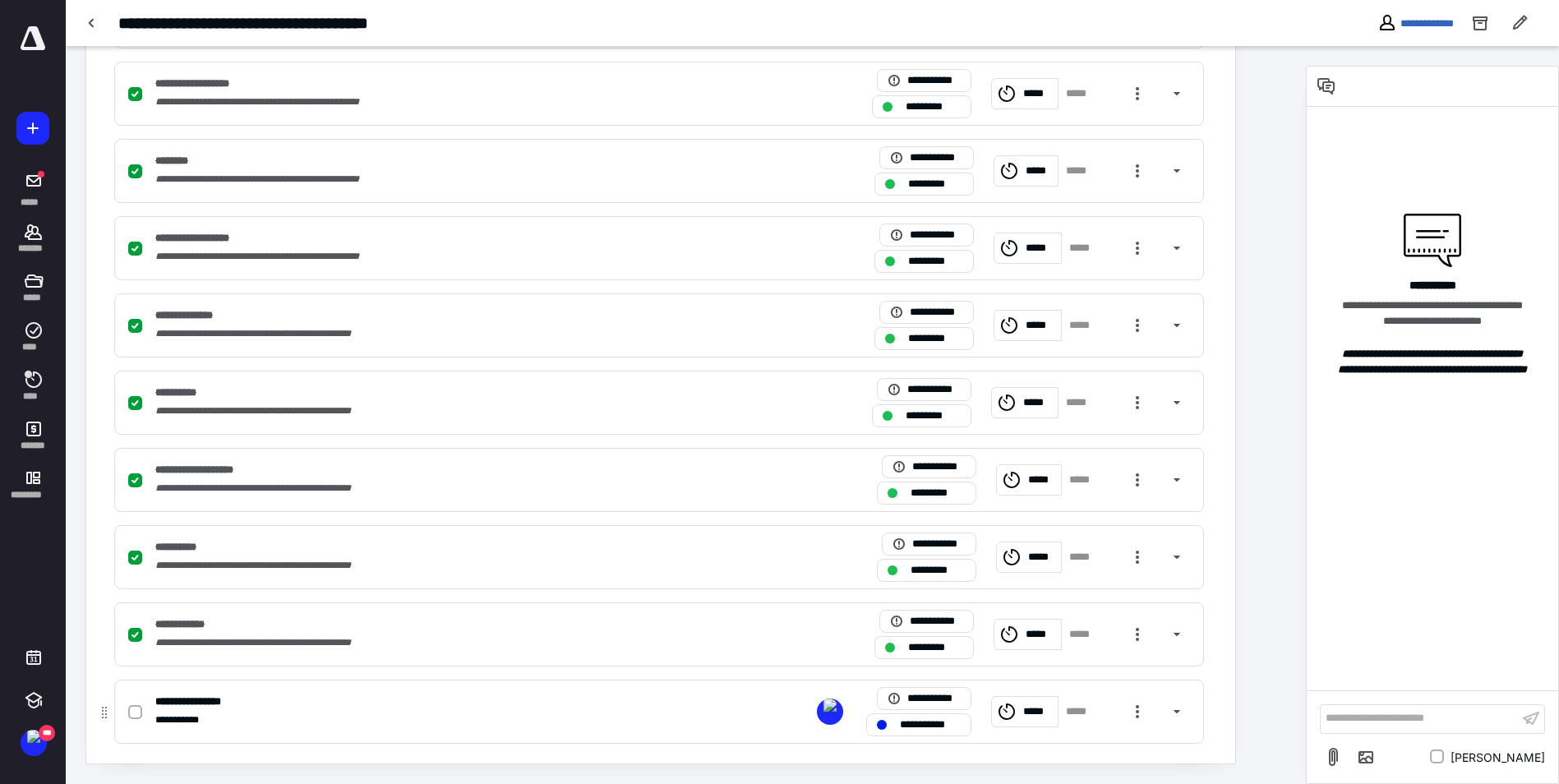 click 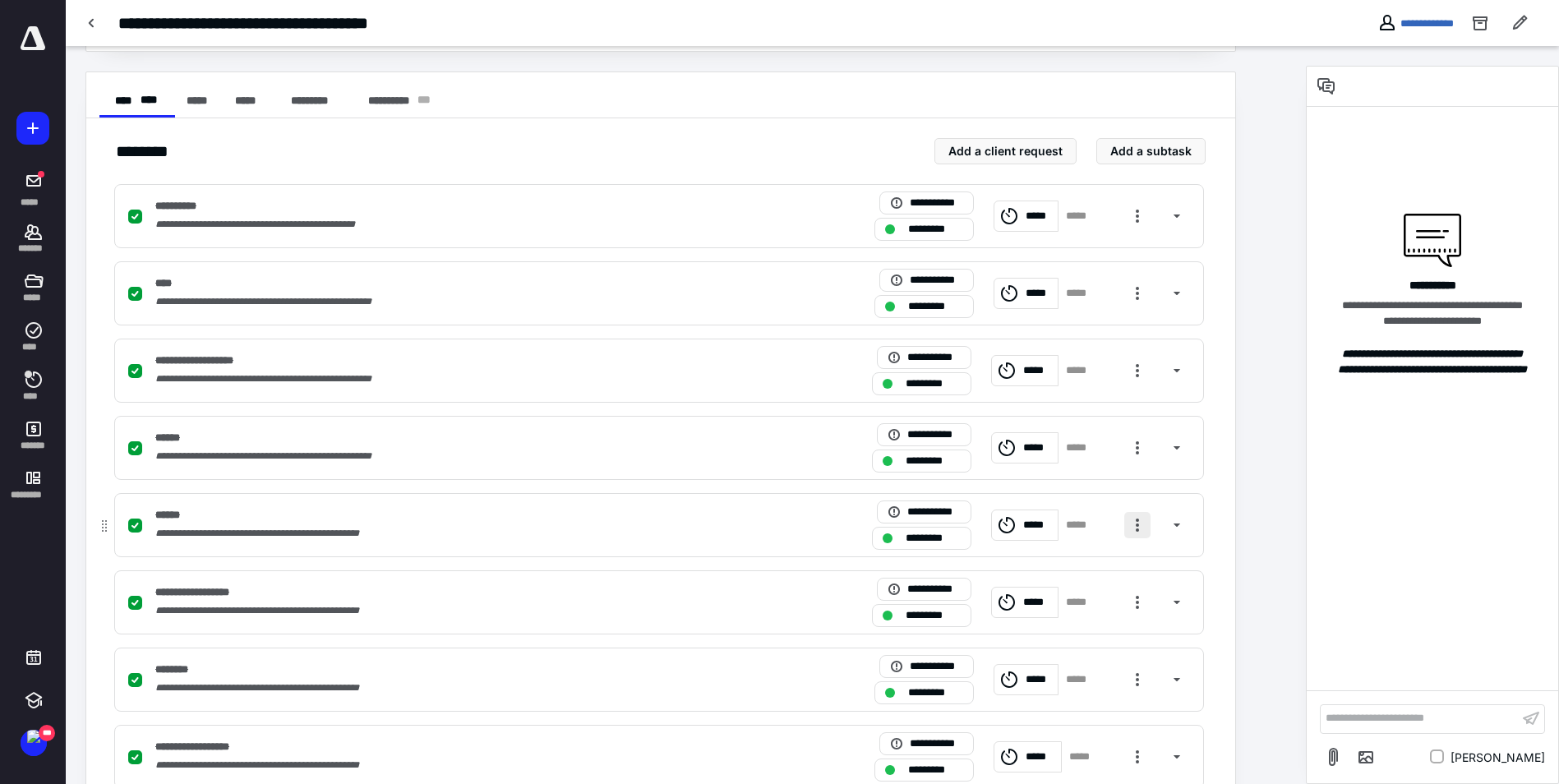 scroll, scrollTop: 0, scrollLeft: 0, axis: both 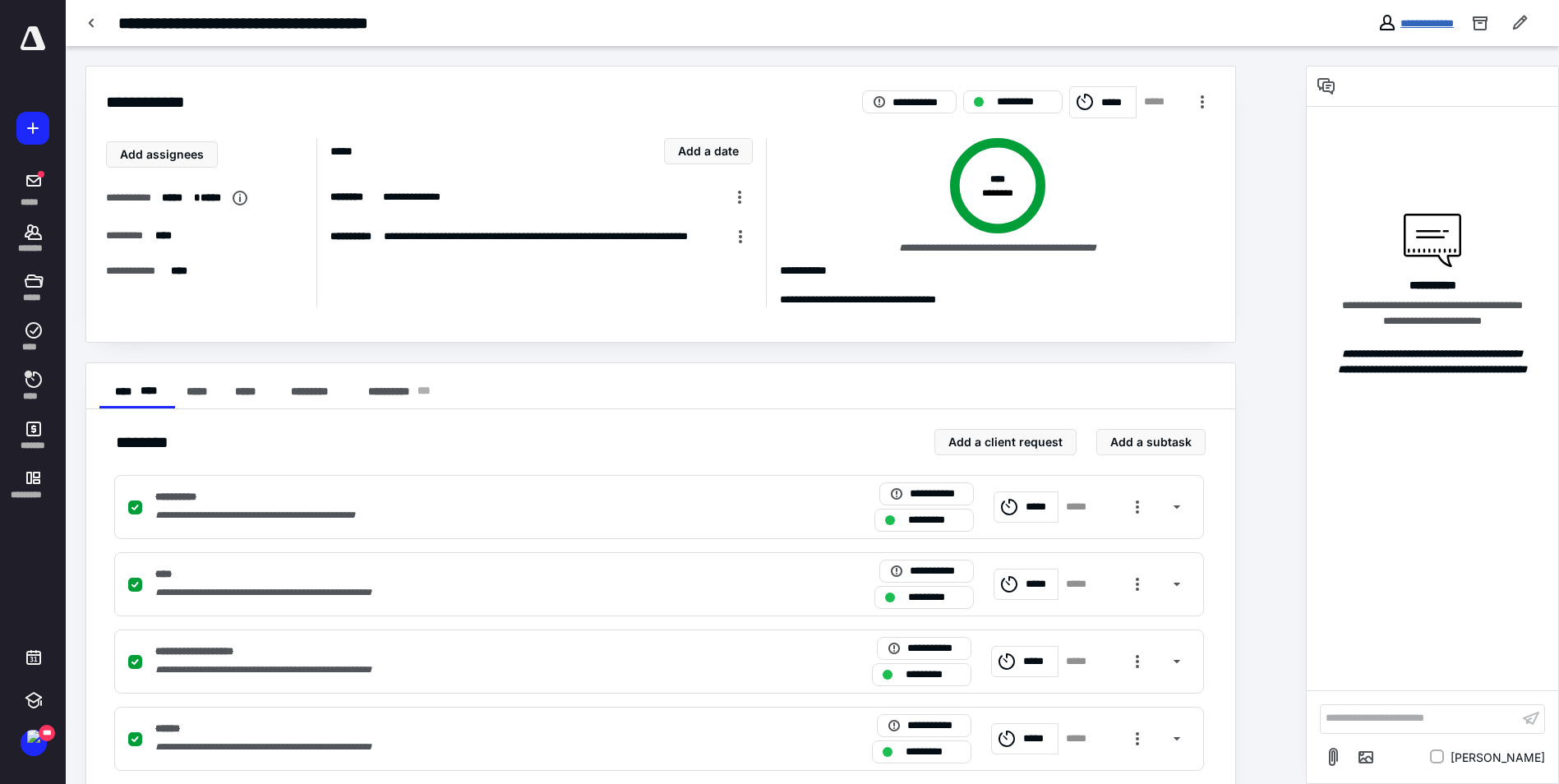 click on "**********" at bounding box center (1427, 23) 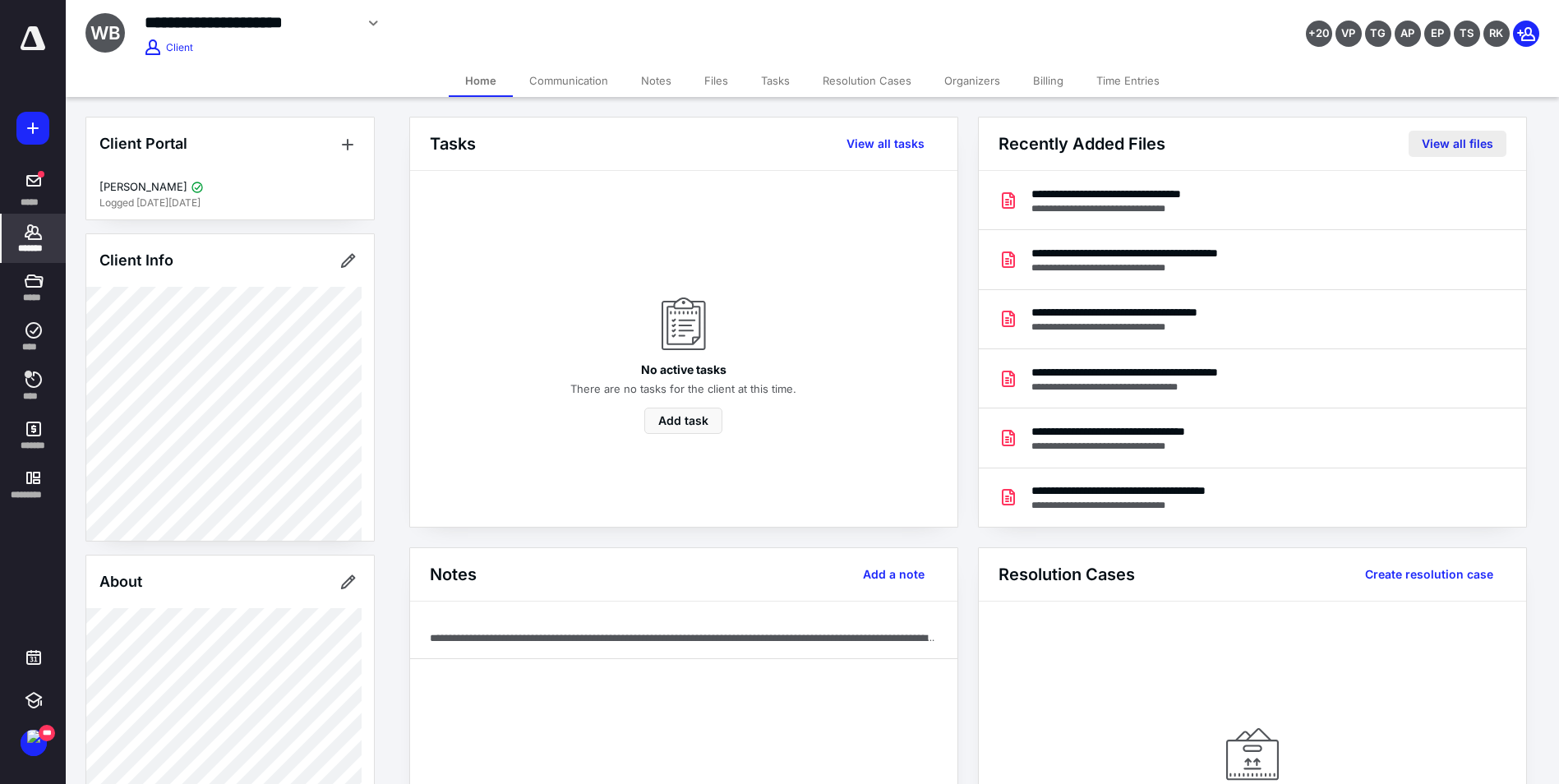 click on "View all files" at bounding box center [1457, 144] 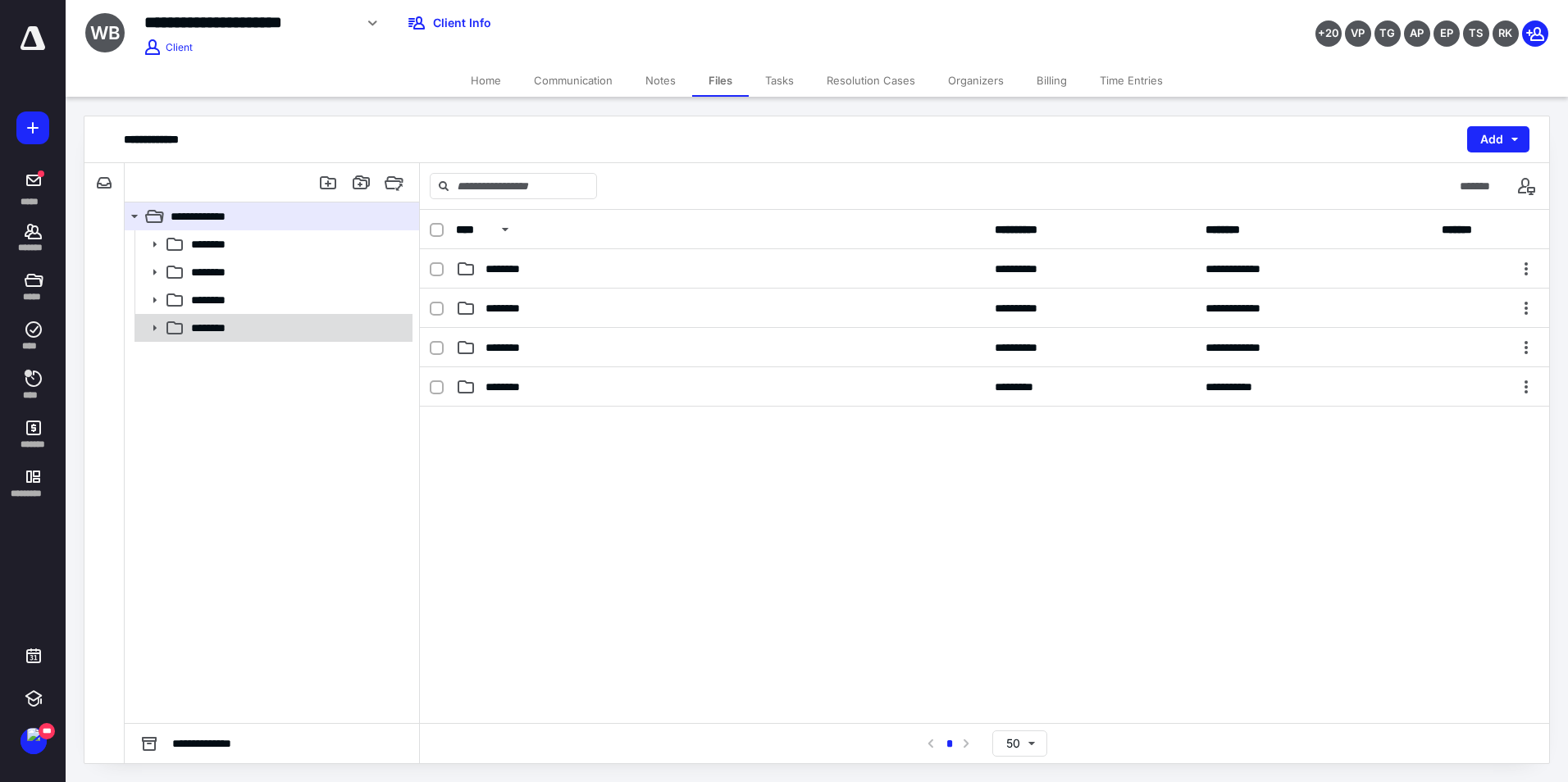 click 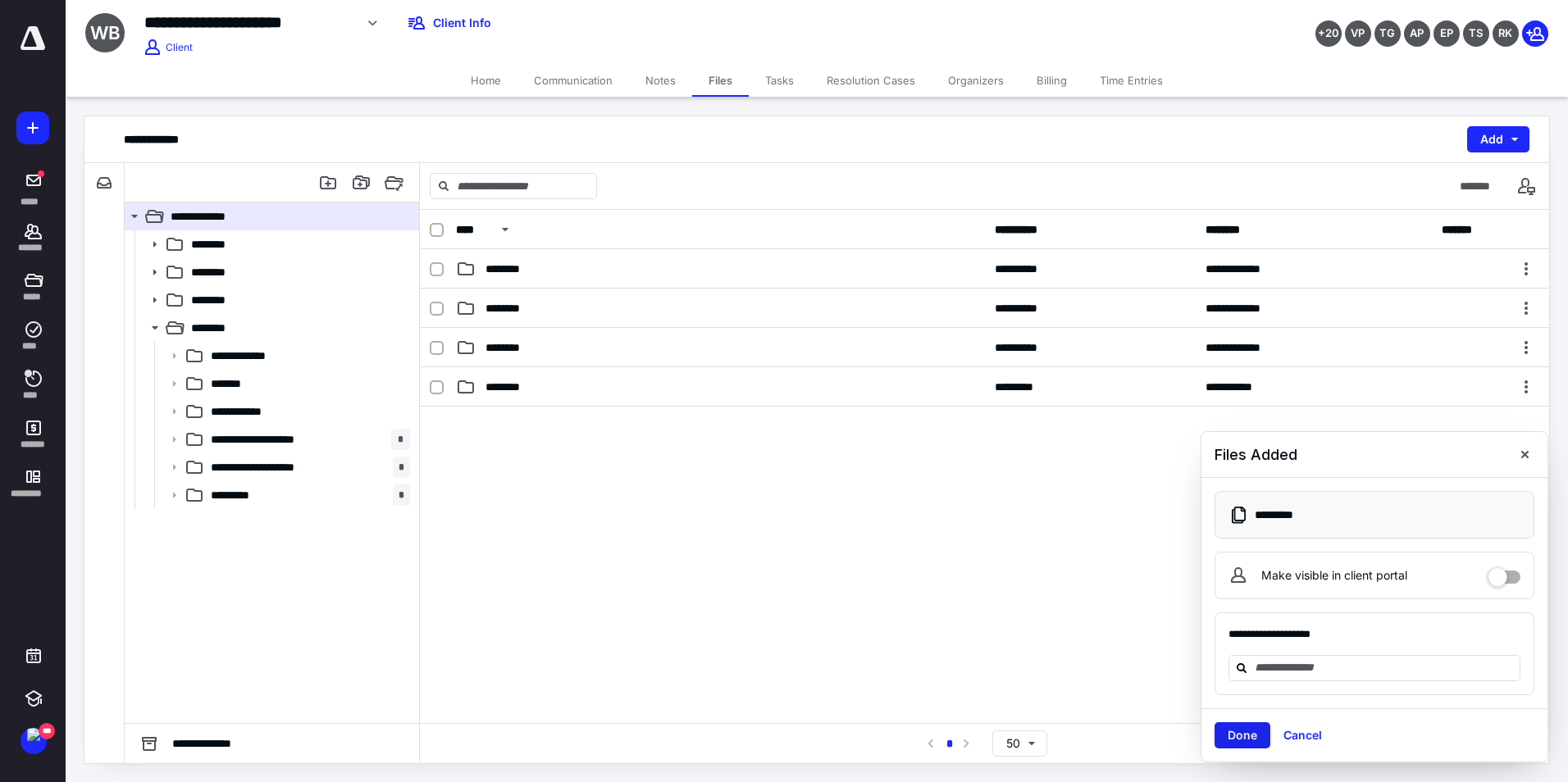 click on "Done" at bounding box center (1242, 735) 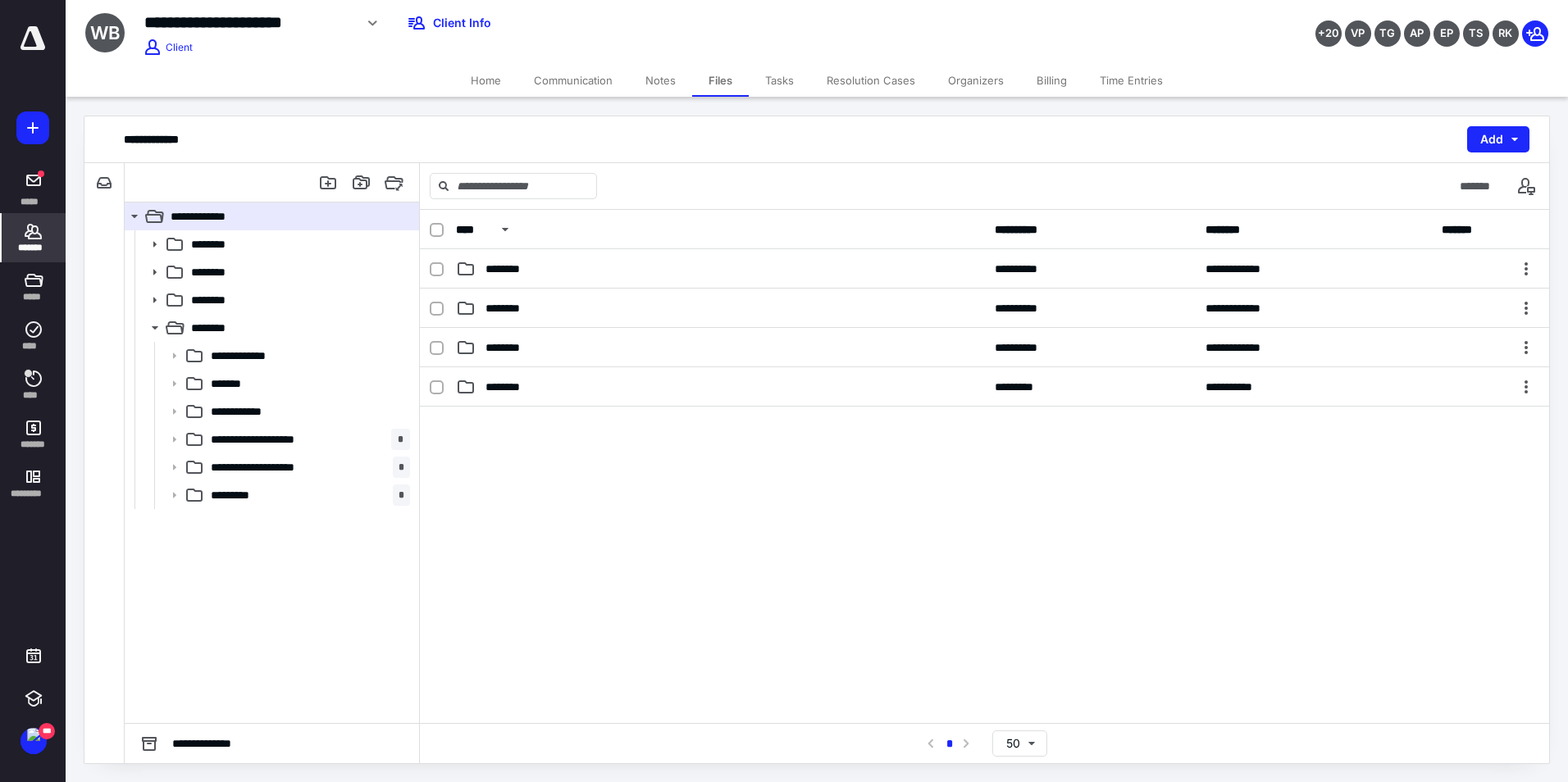 click on "*******" at bounding box center [34, 248] 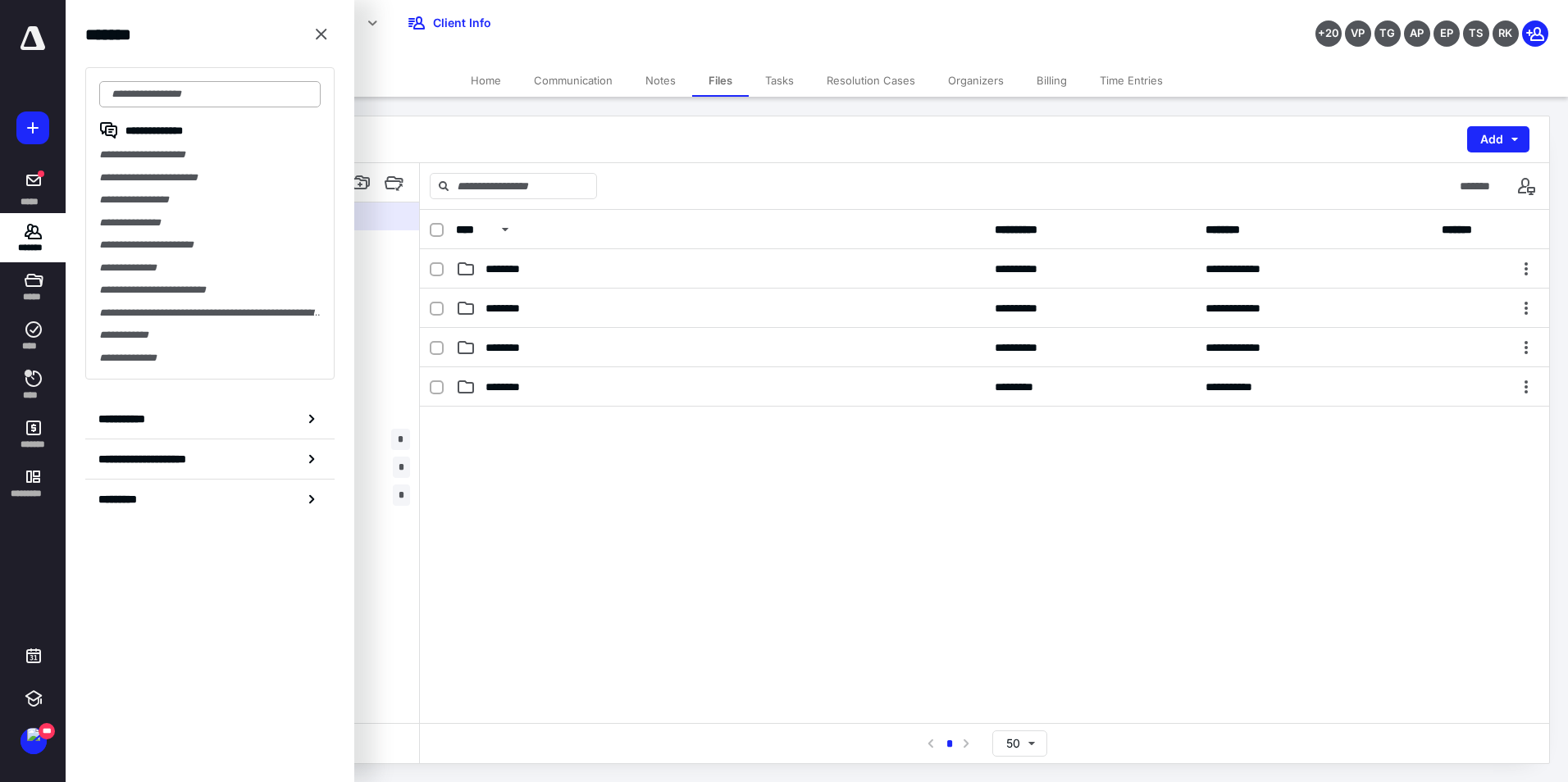 click at bounding box center [210, 94] 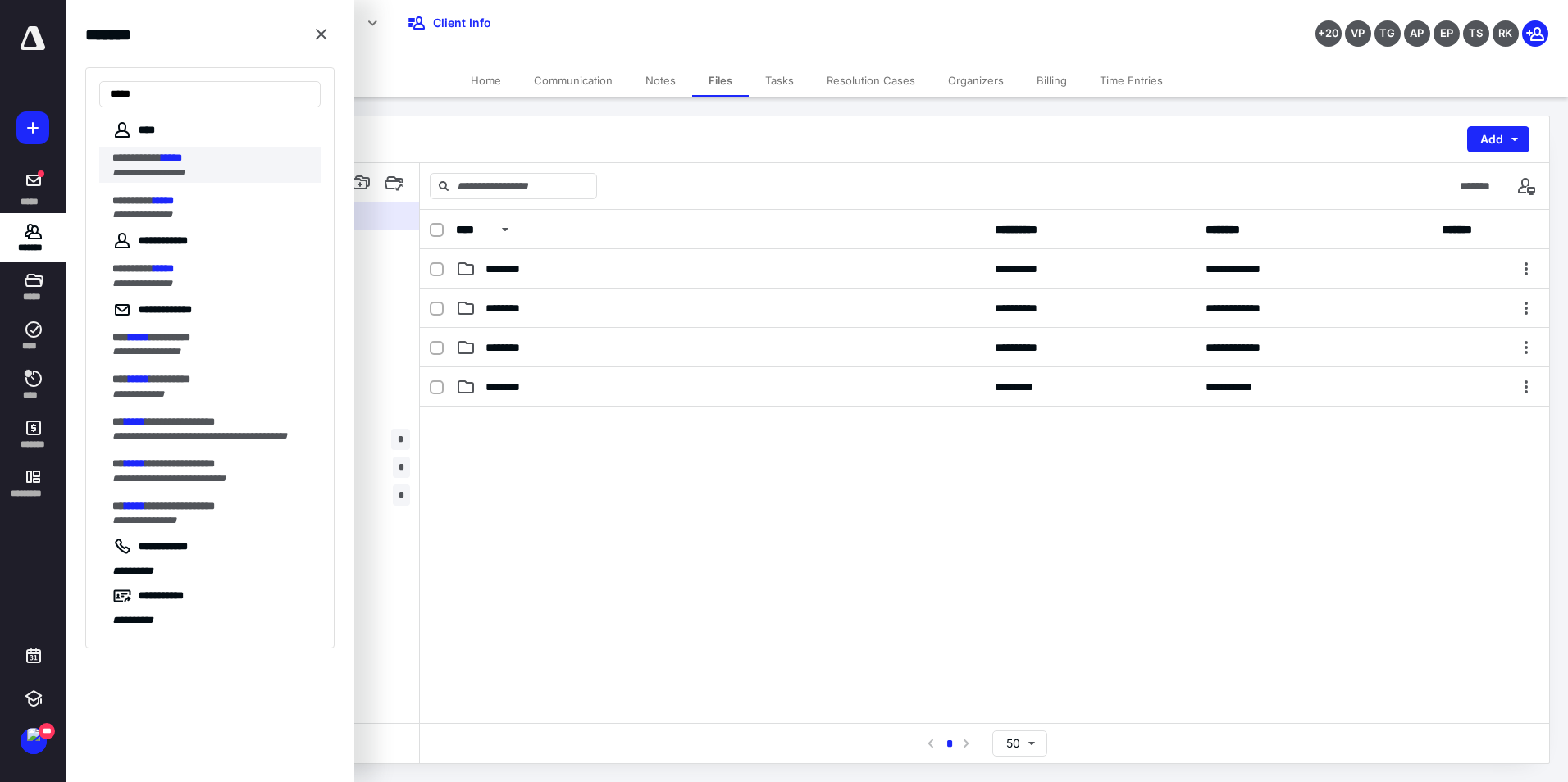 type on "*****" 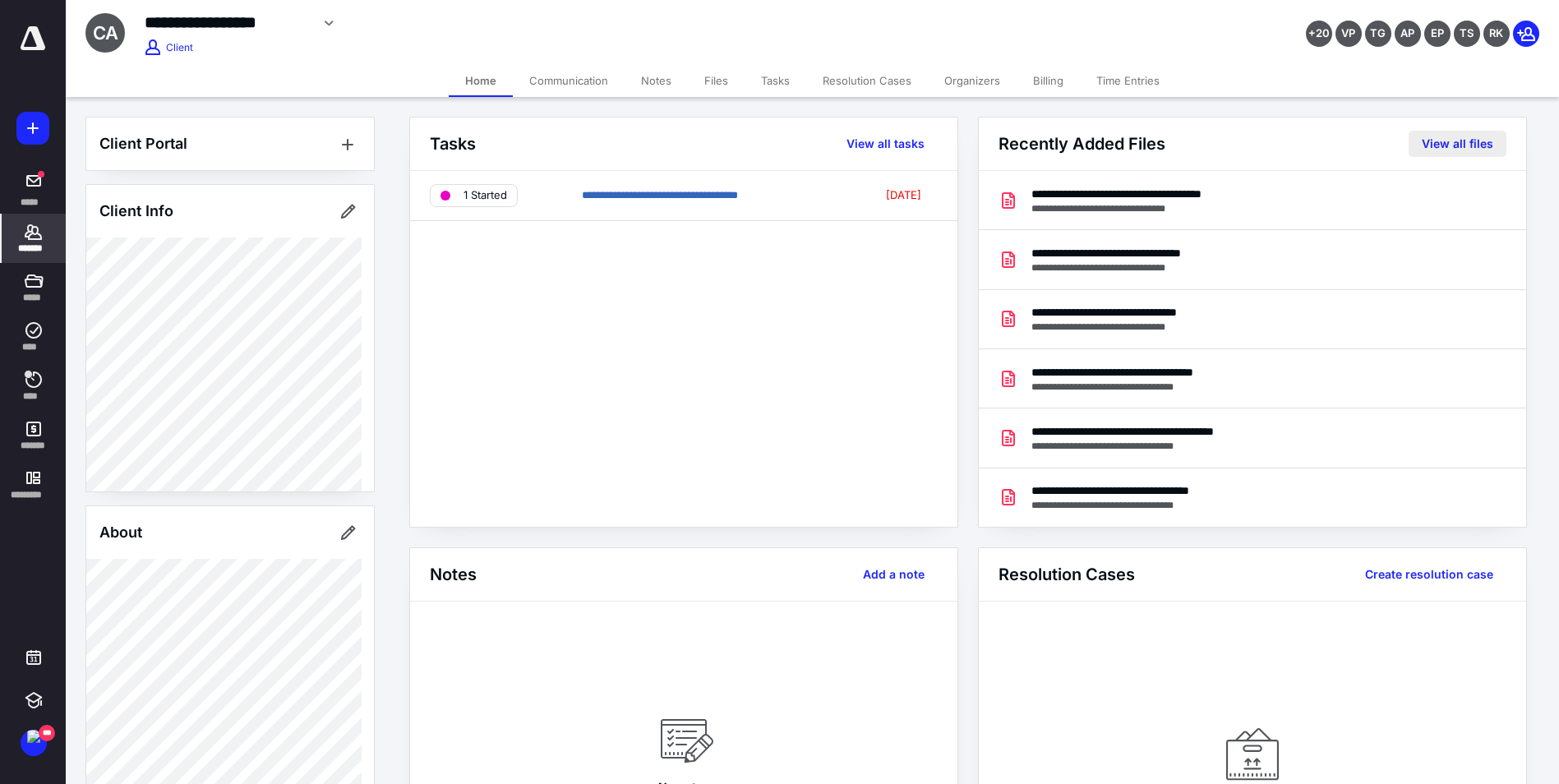 click on "View all files" at bounding box center [1457, 144] 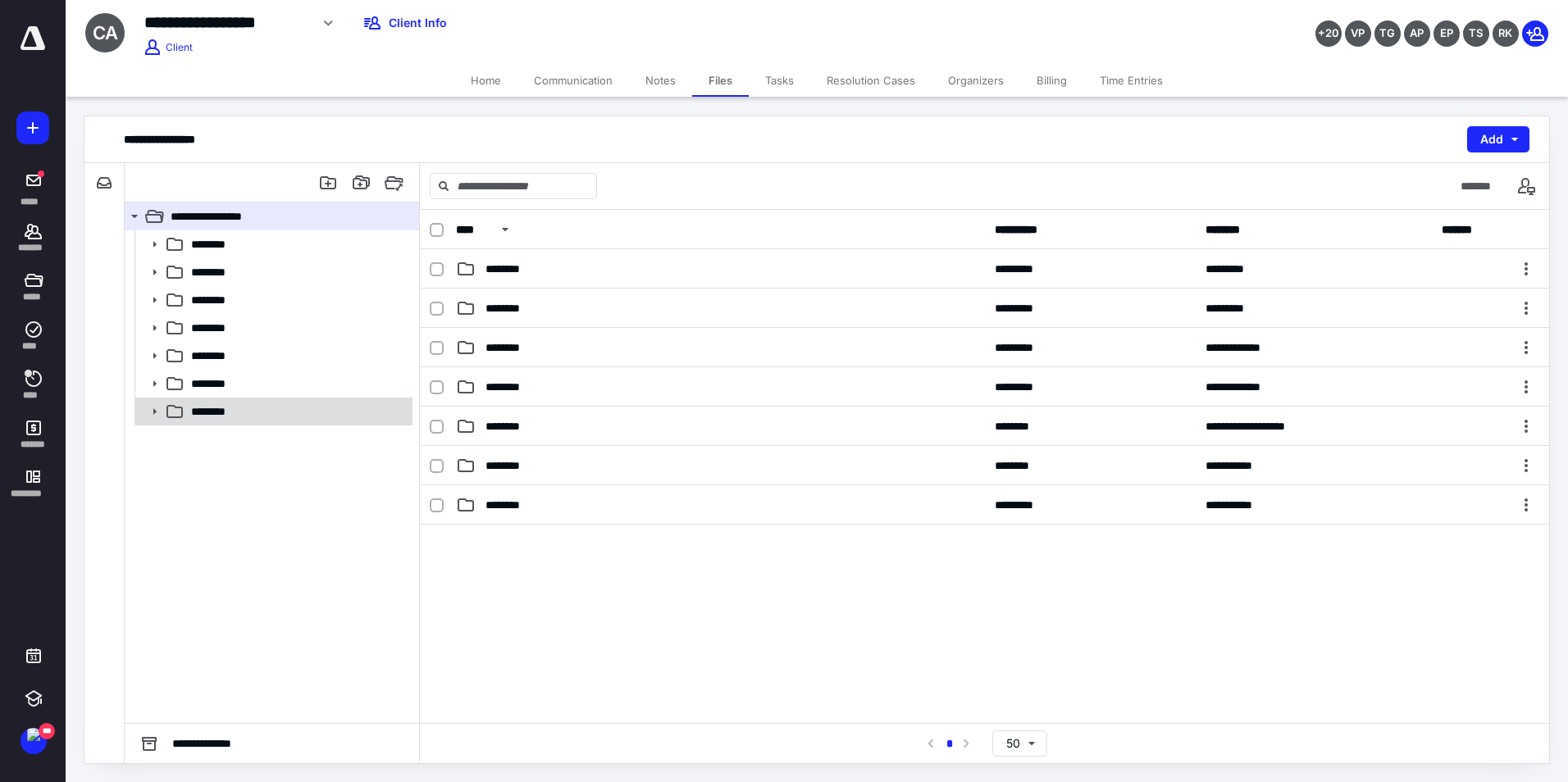 click 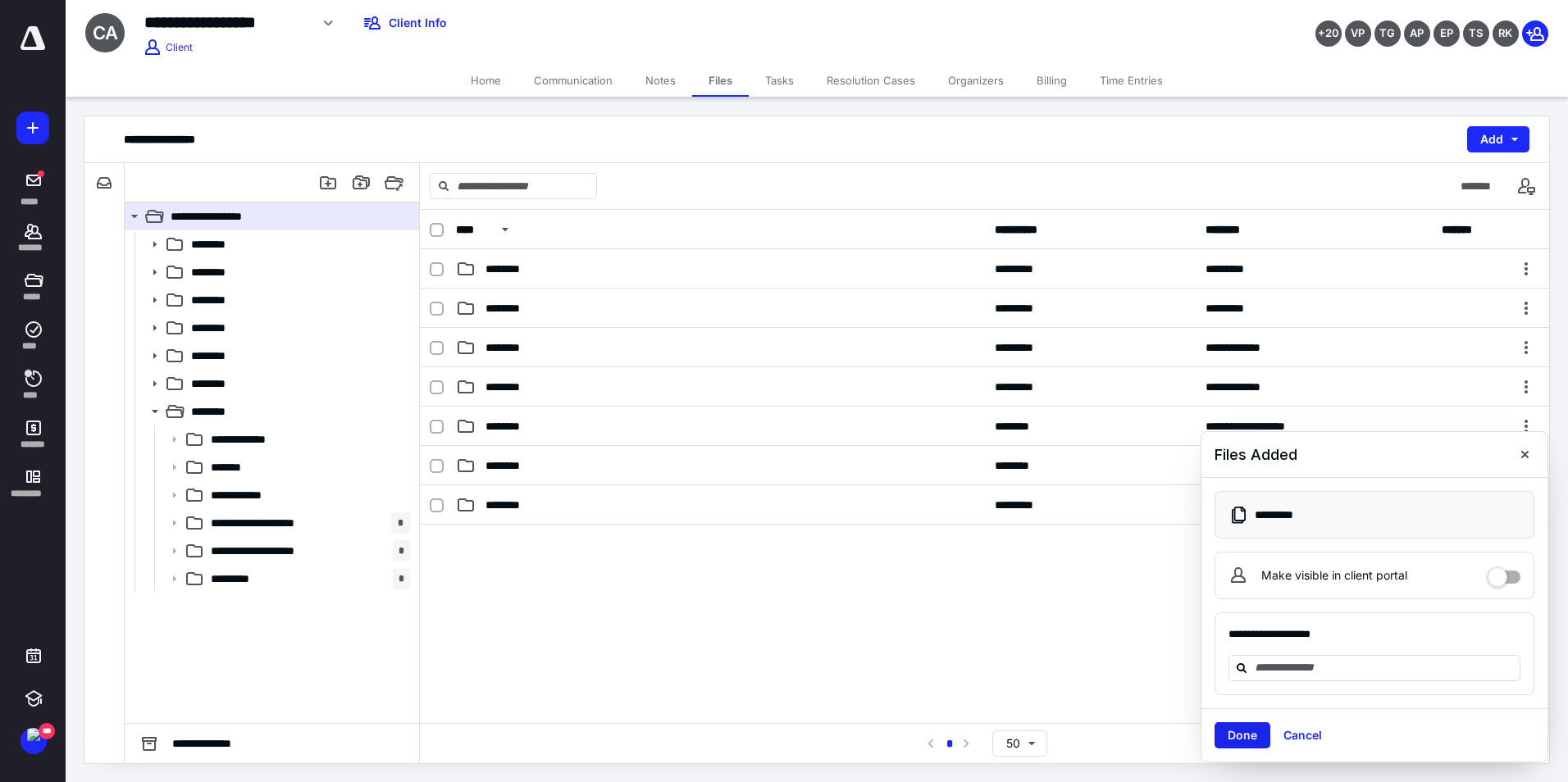 click on "Done" at bounding box center [1242, 735] 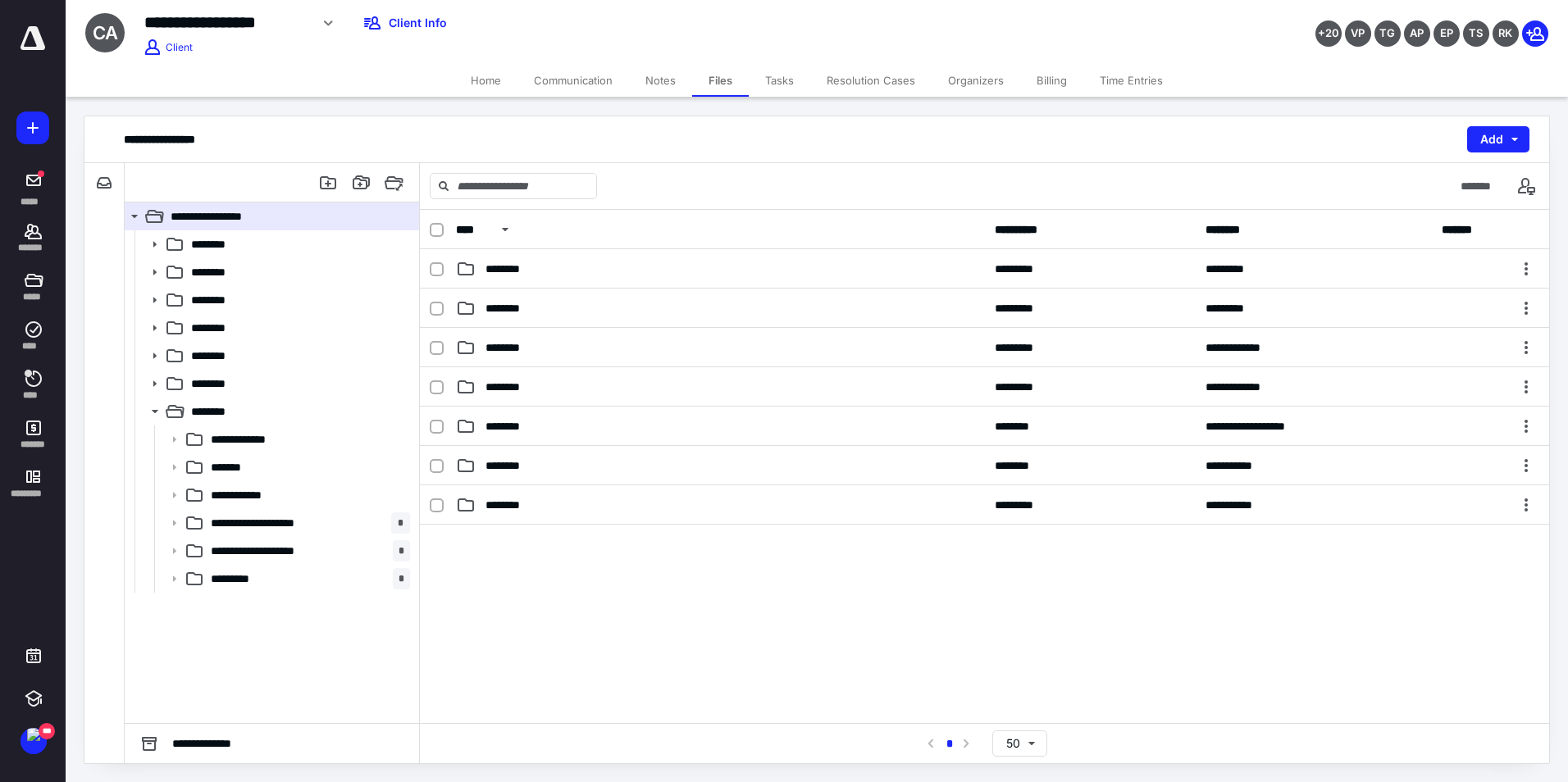 click on "Home" at bounding box center [485, 80] 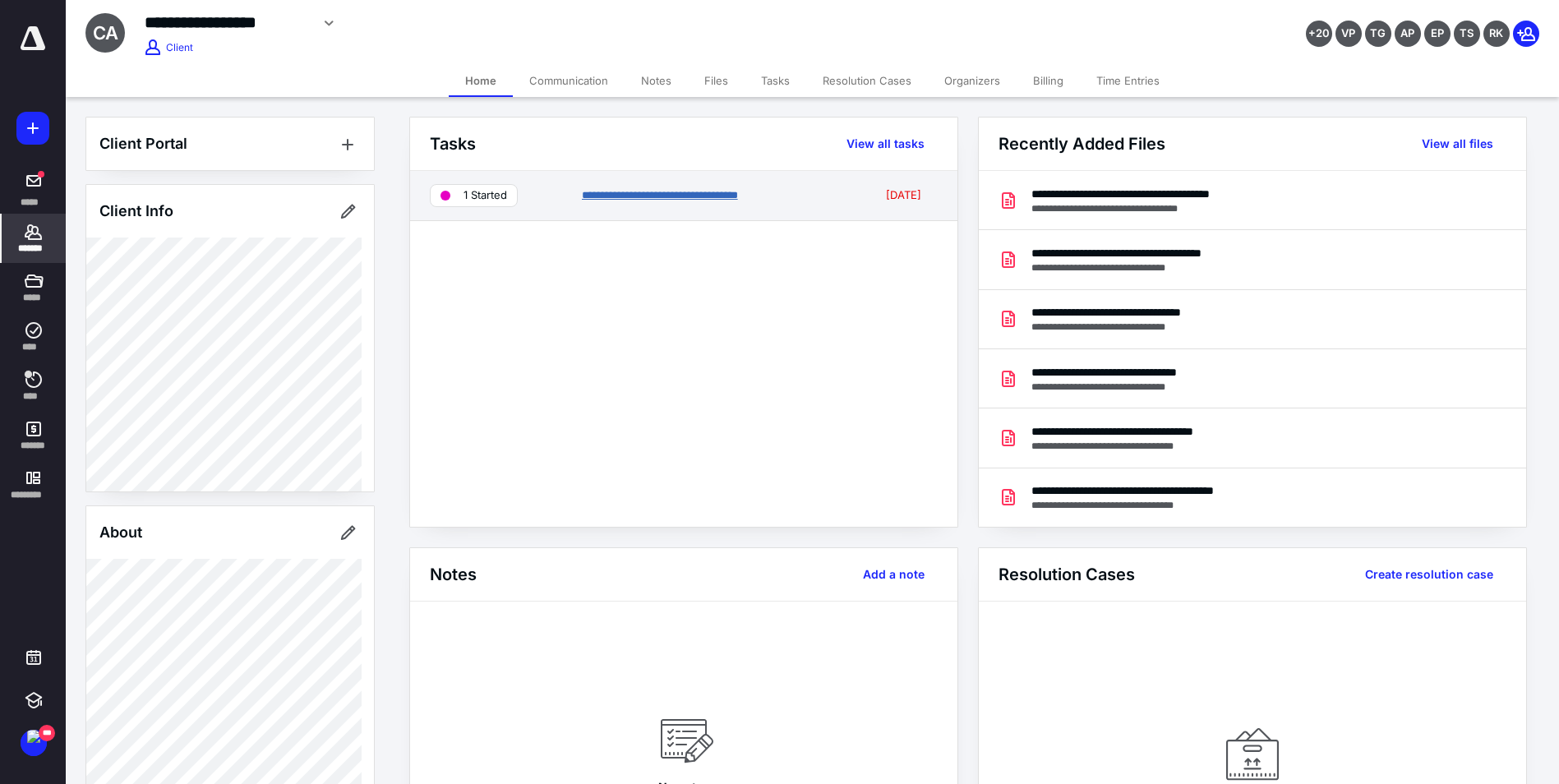 click on "**********" at bounding box center (660, 195) 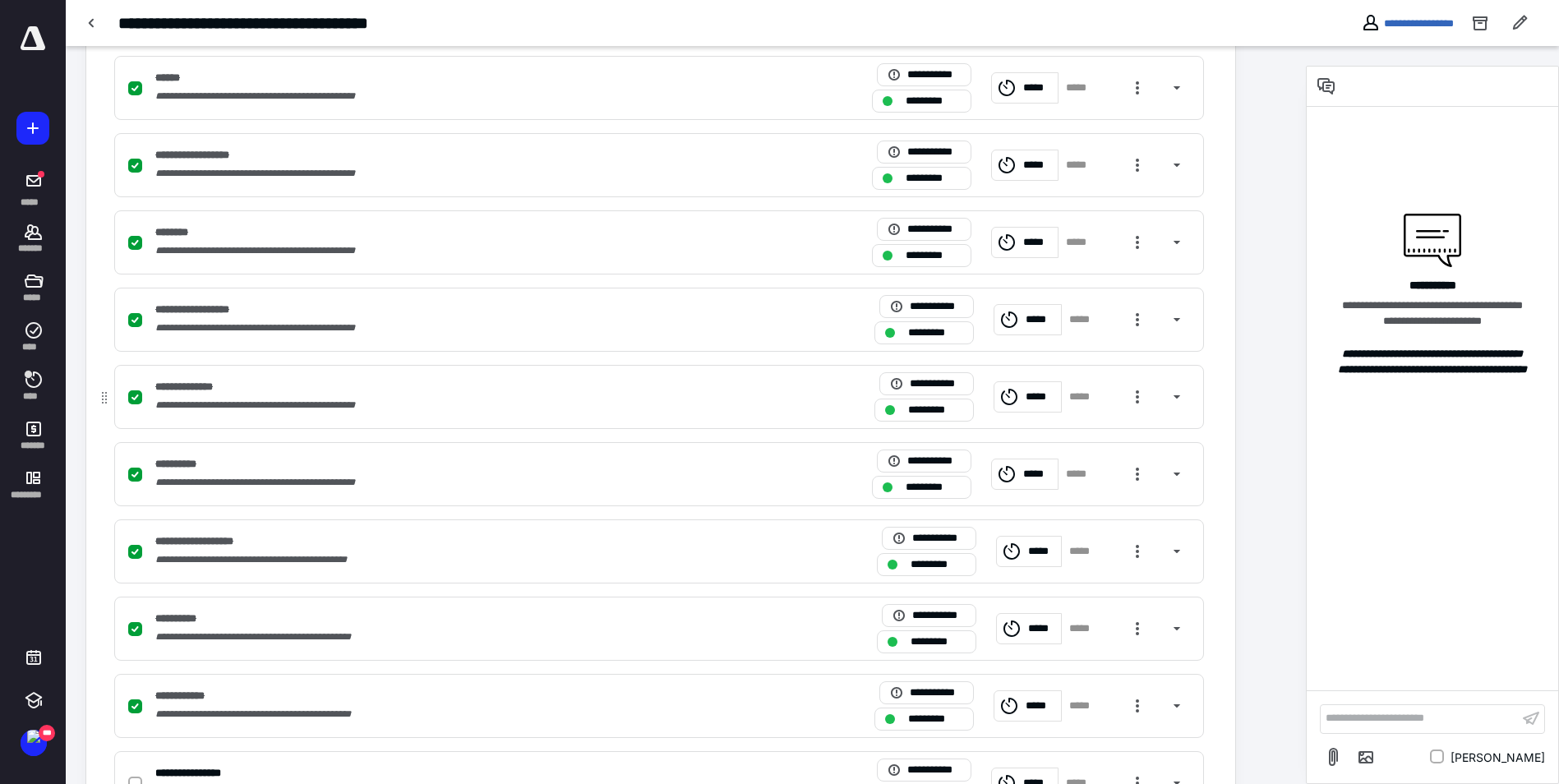 scroll, scrollTop: 800, scrollLeft: 0, axis: vertical 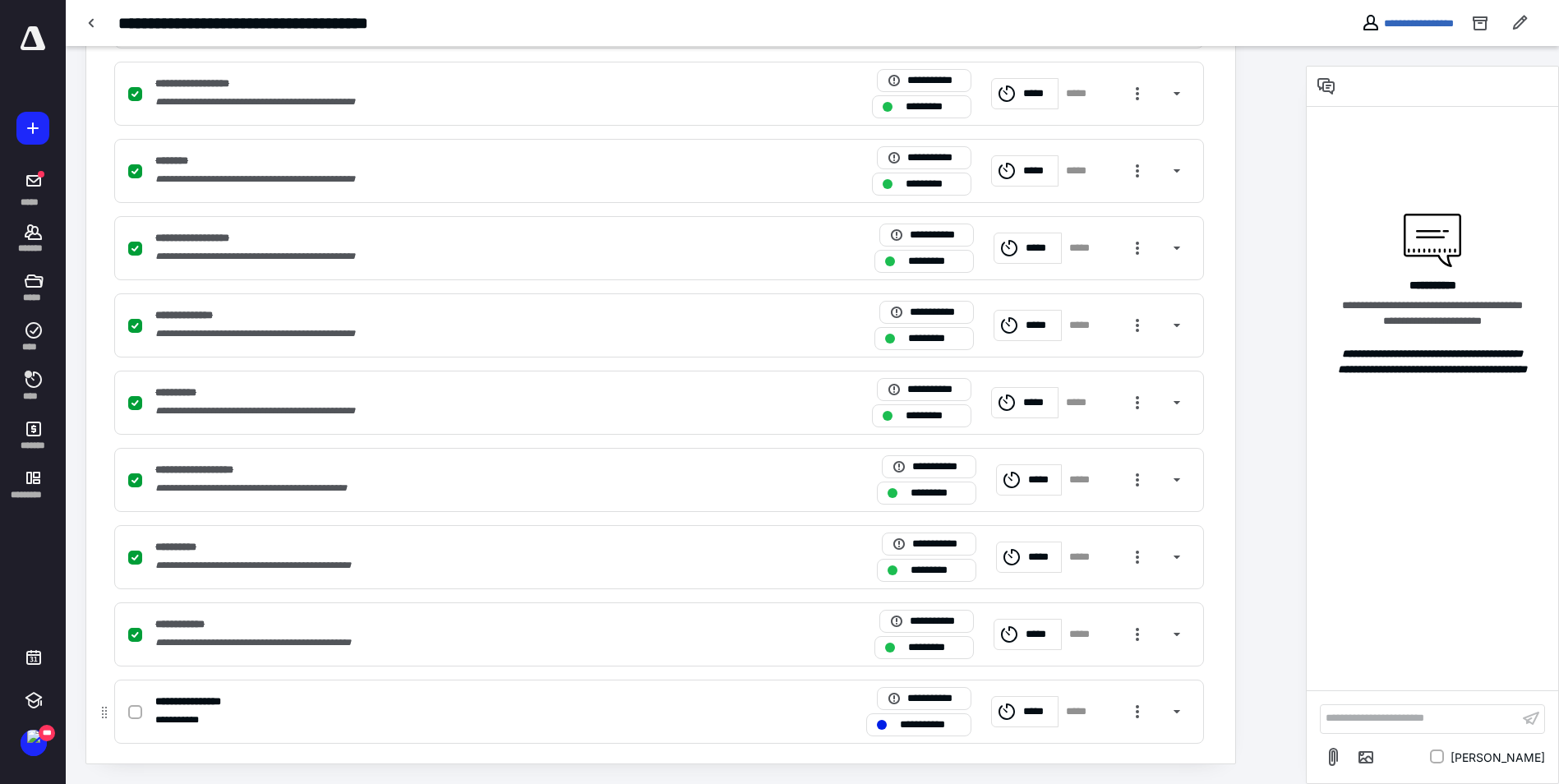 click 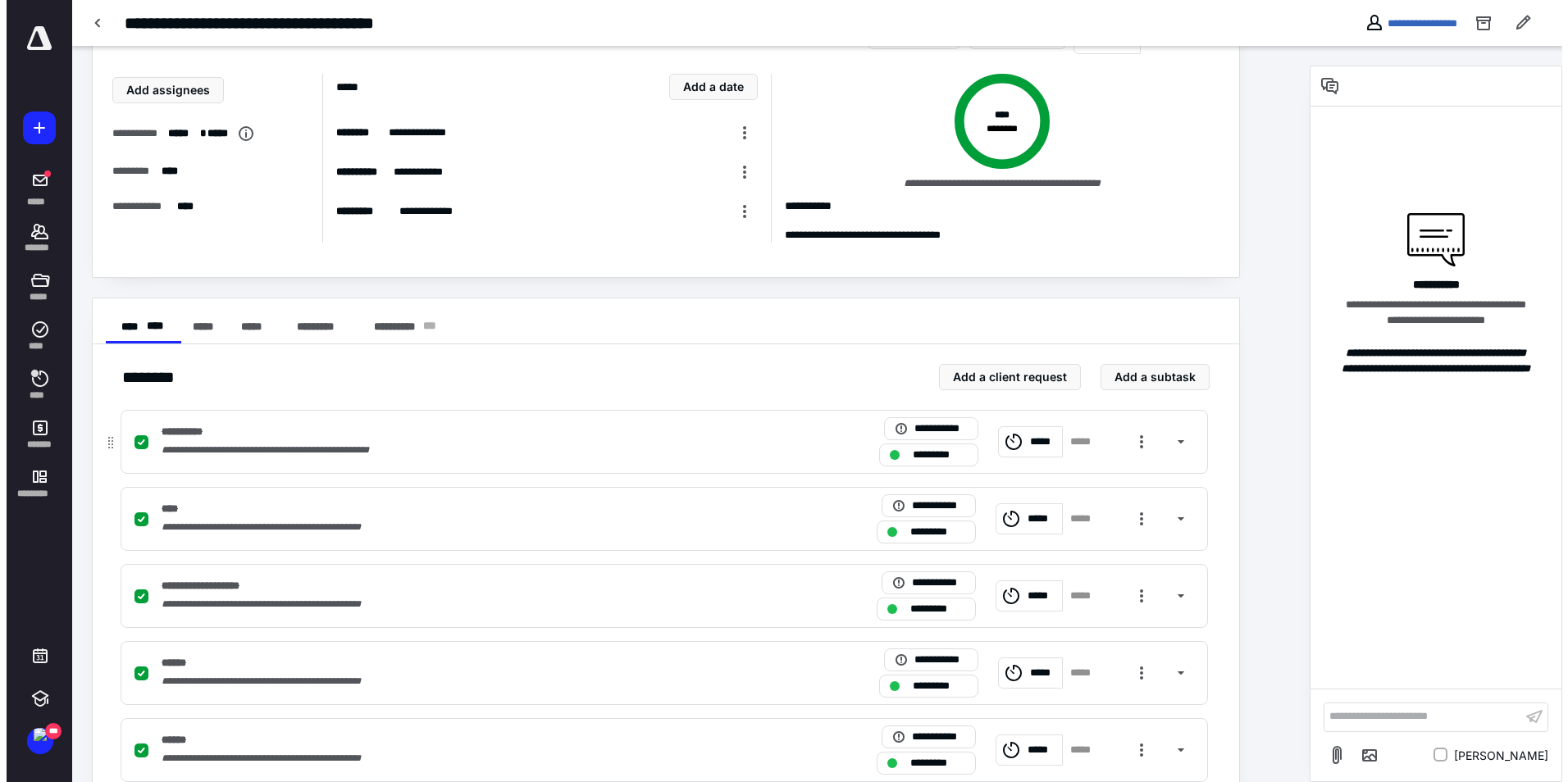 scroll, scrollTop: 0, scrollLeft: 0, axis: both 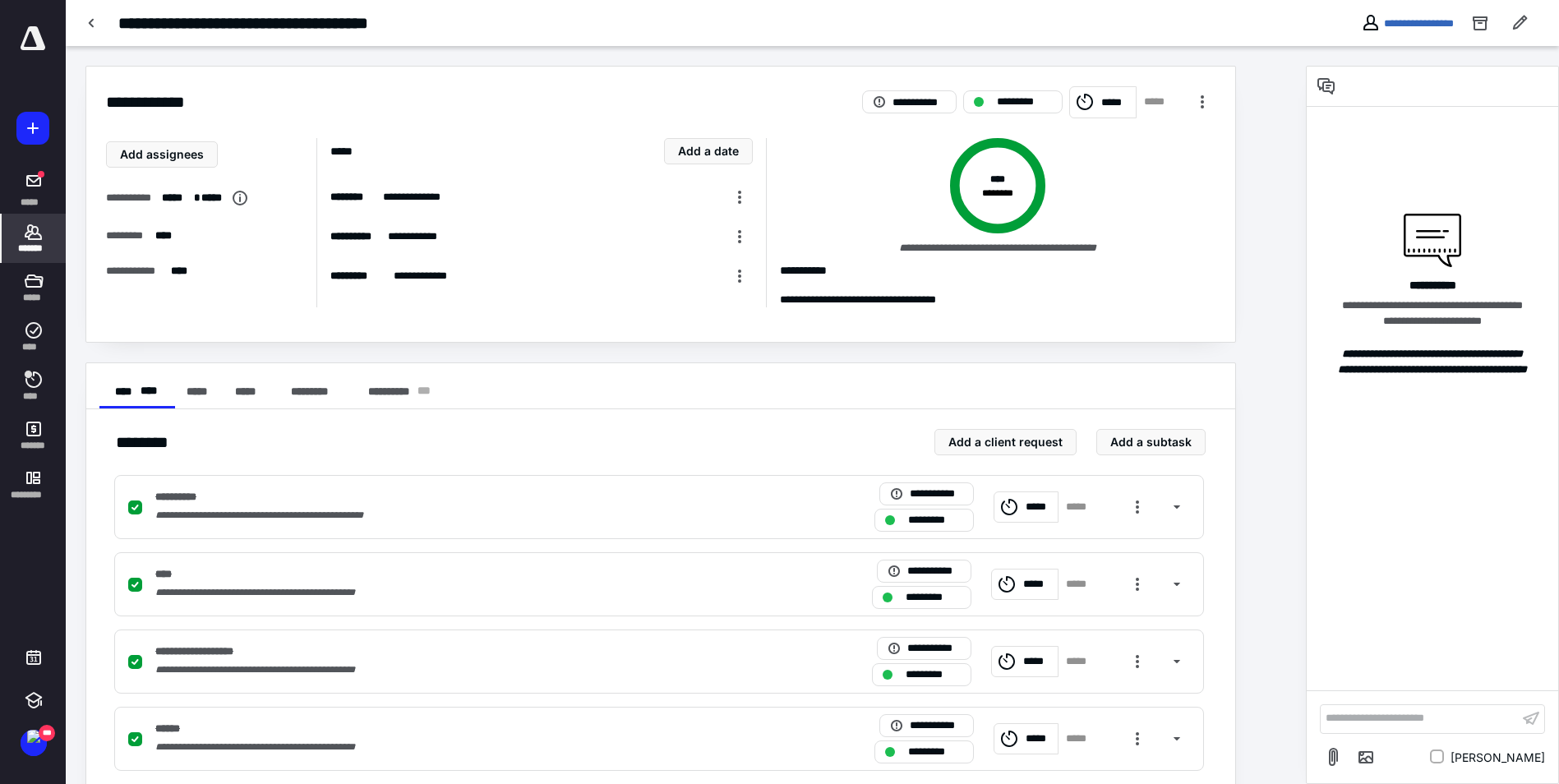 click on "*******" at bounding box center [34, 238] 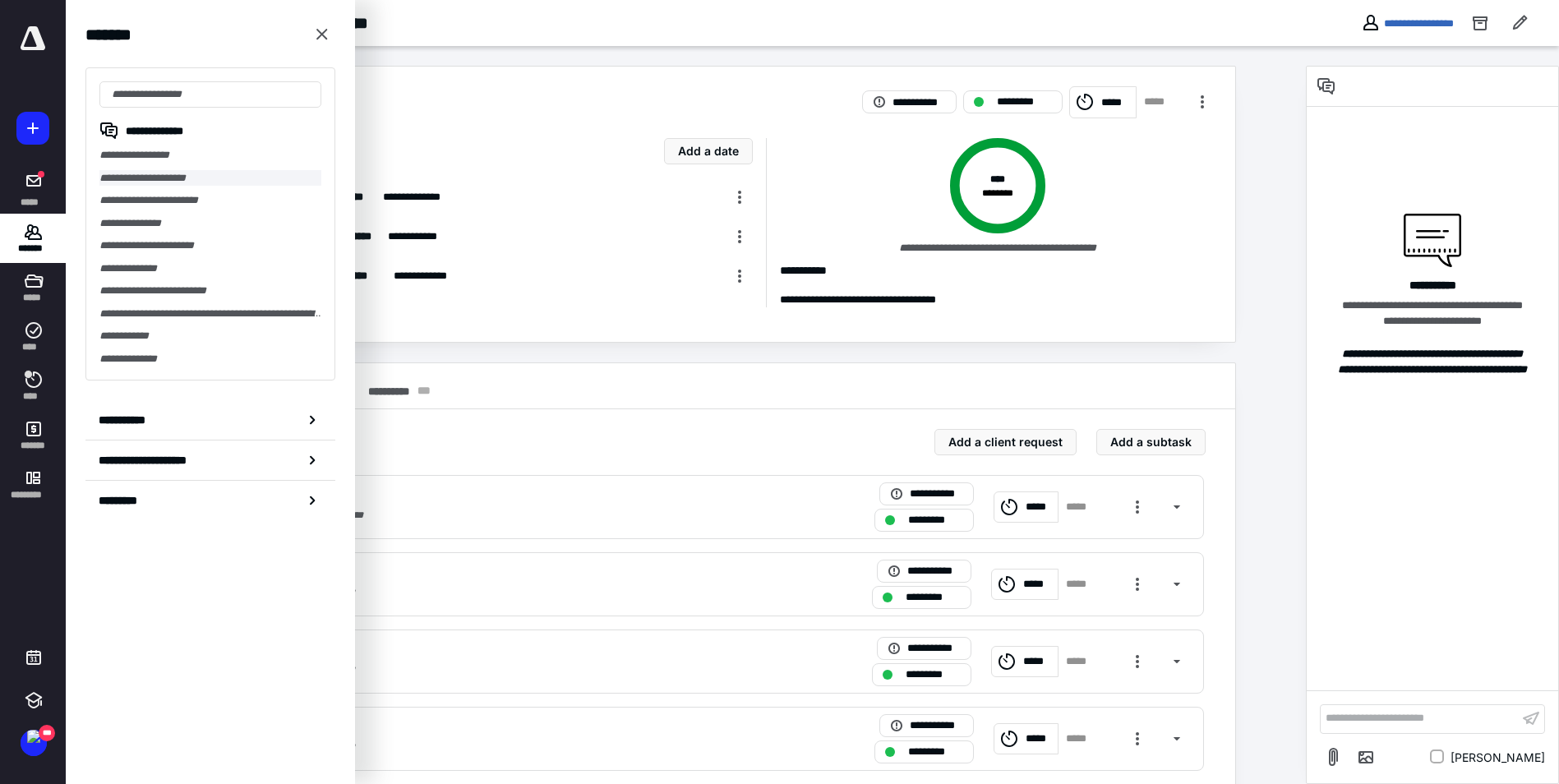 click on "**********" at bounding box center [210, 178] 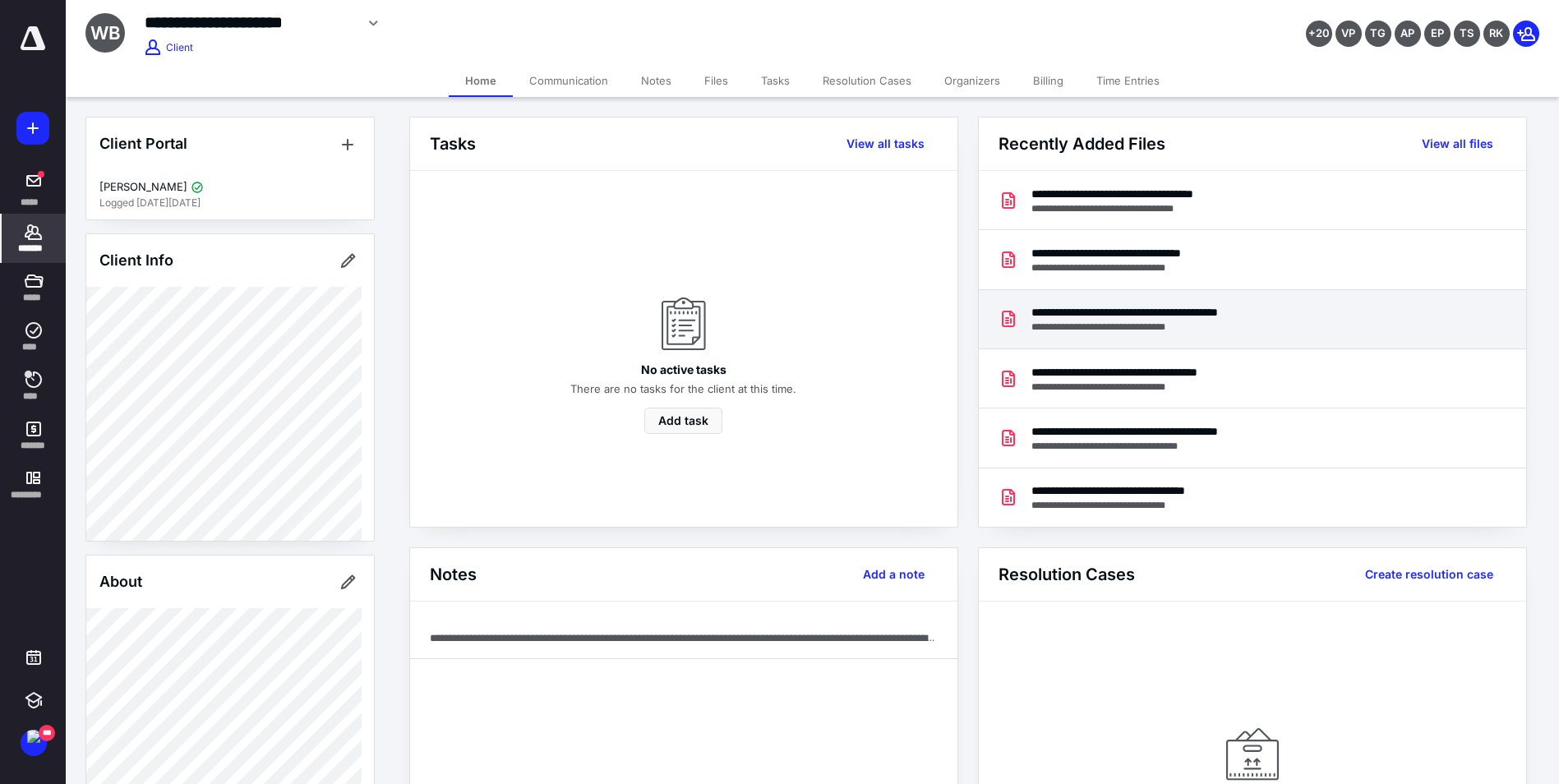 click on "**********" at bounding box center [1183, 312] 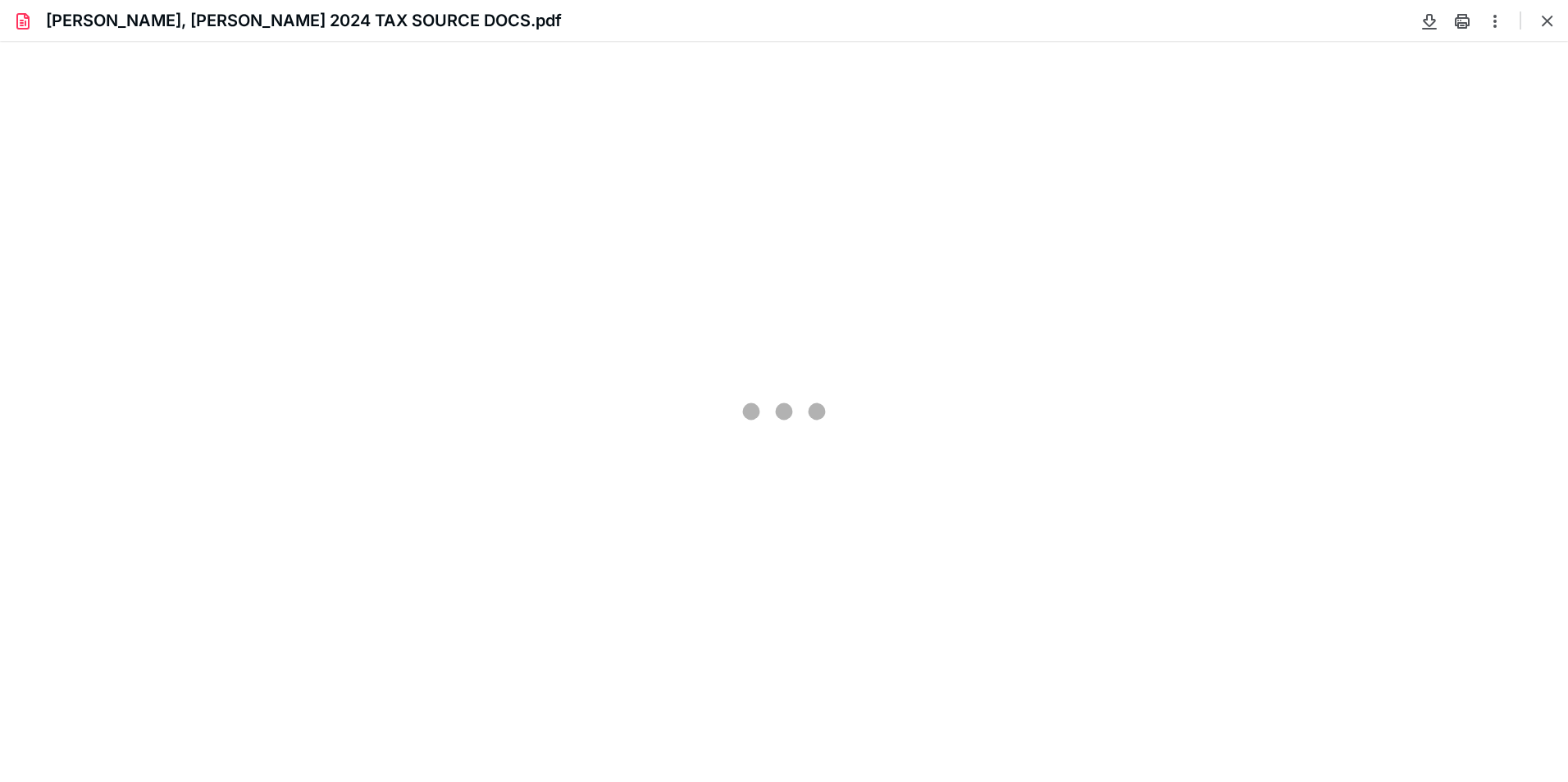 scroll, scrollTop: 0, scrollLeft: 0, axis: both 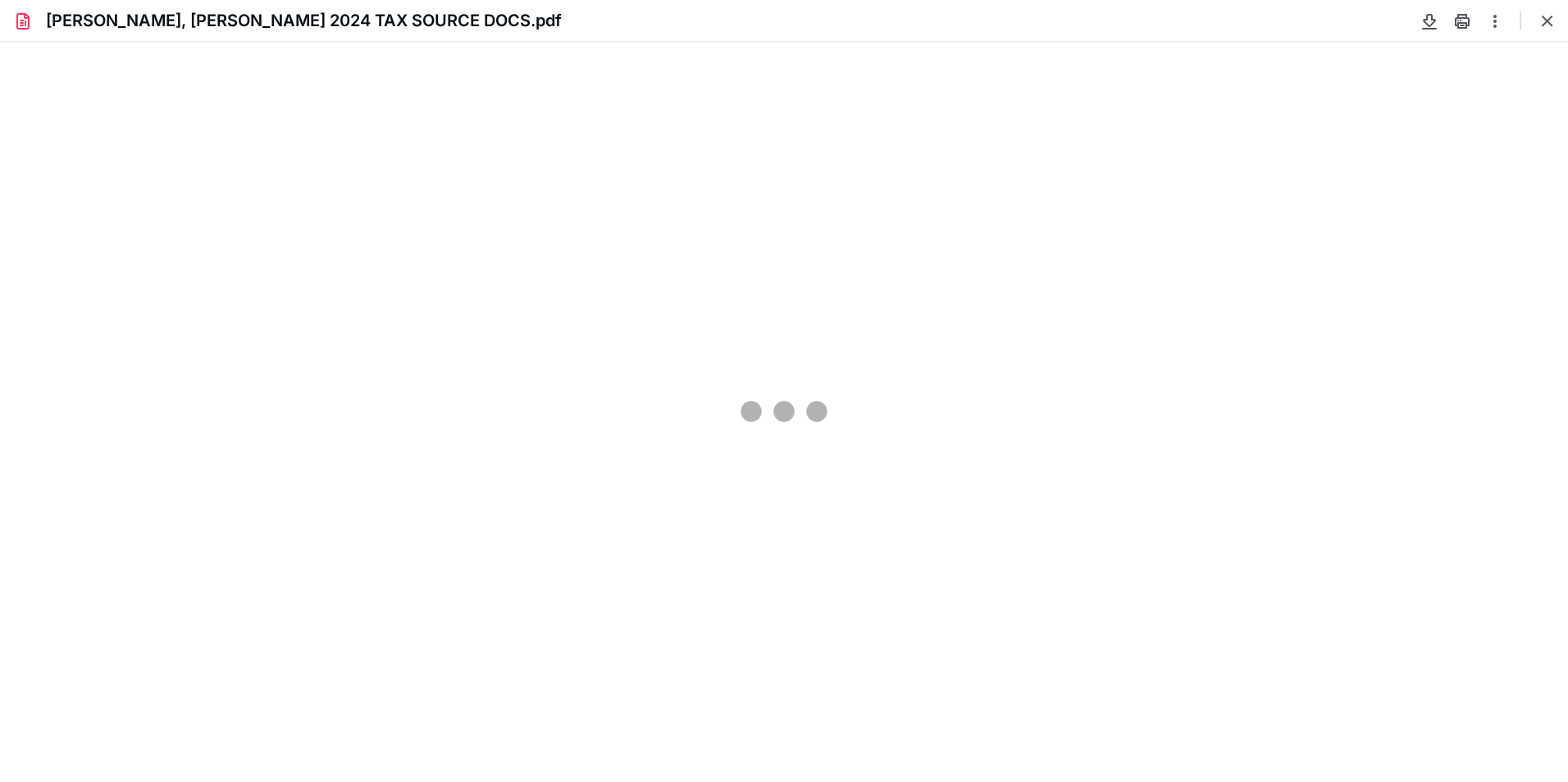 type on "109" 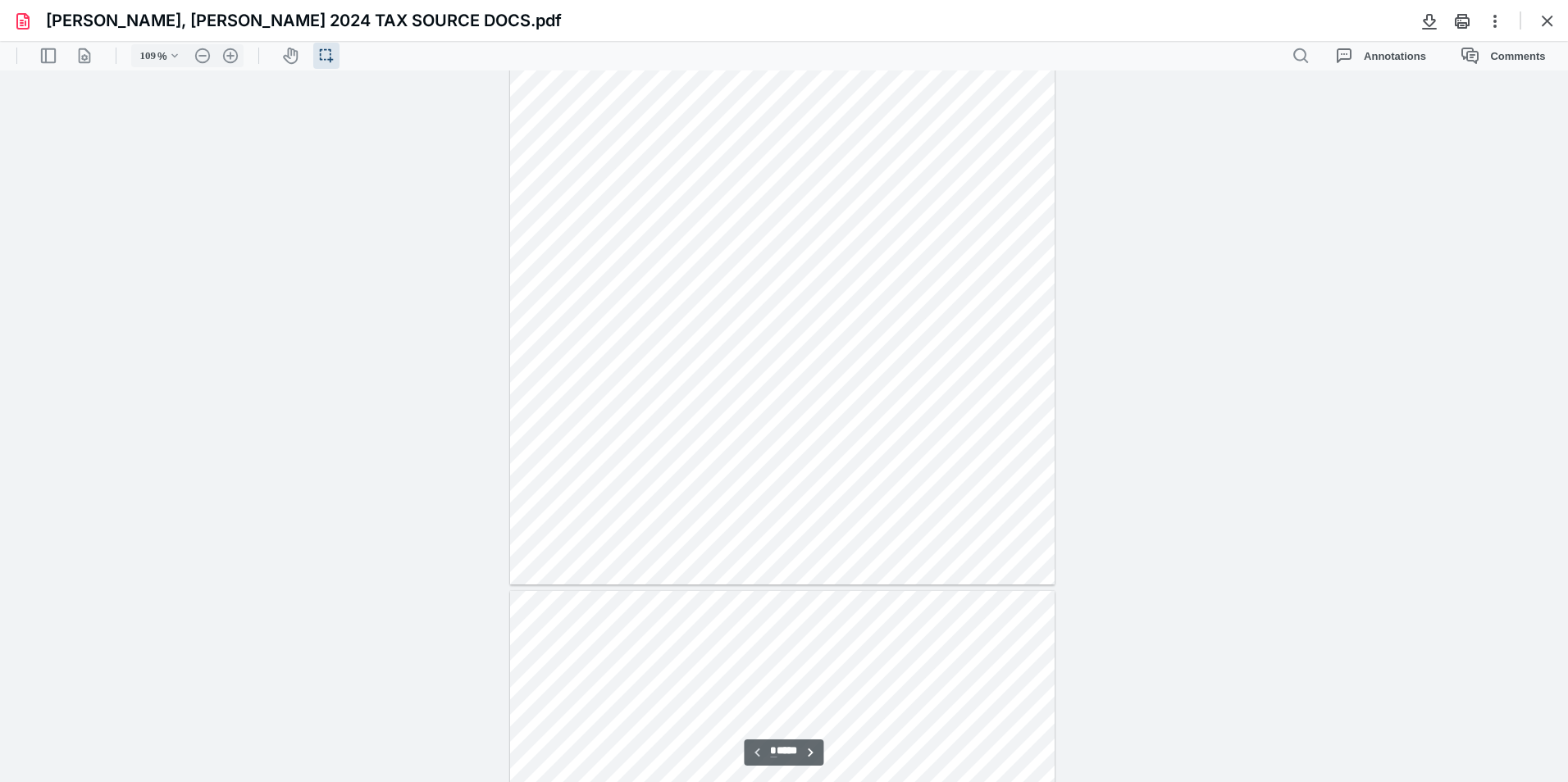 scroll, scrollTop: 197, scrollLeft: 0, axis: vertical 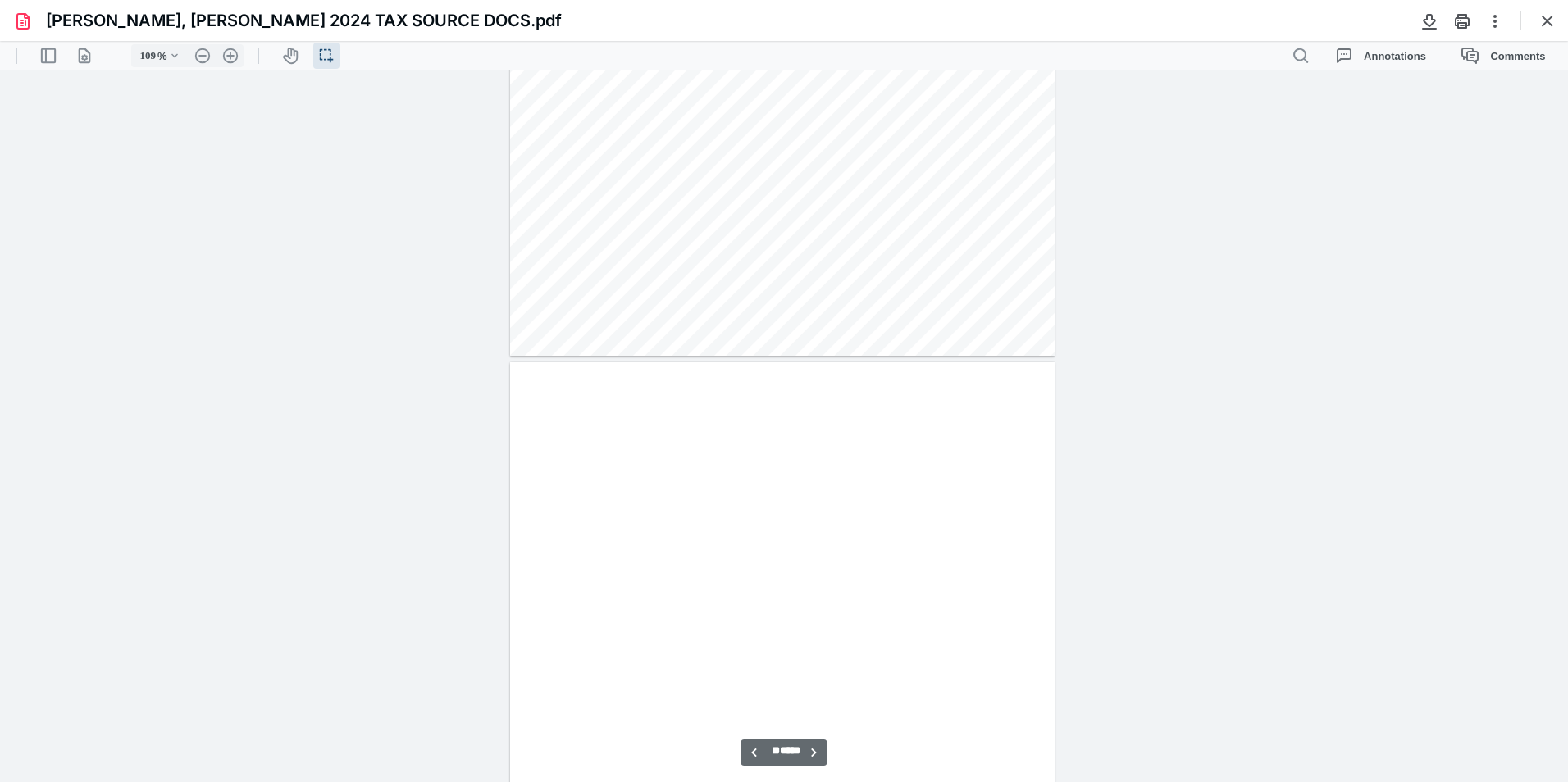 type on "**" 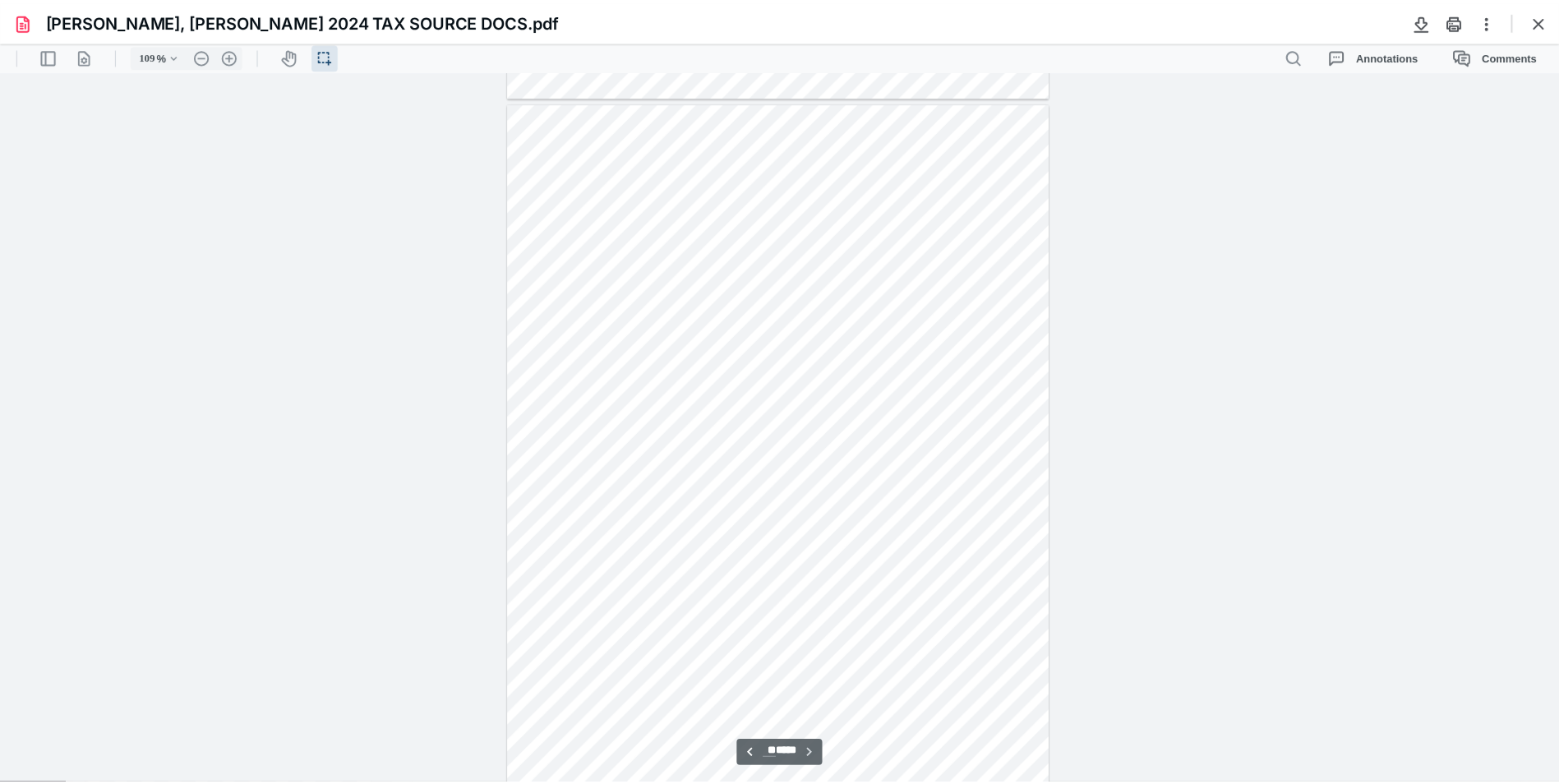 scroll, scrollTop: 11399, scrollLeft: 0, axis: vertical 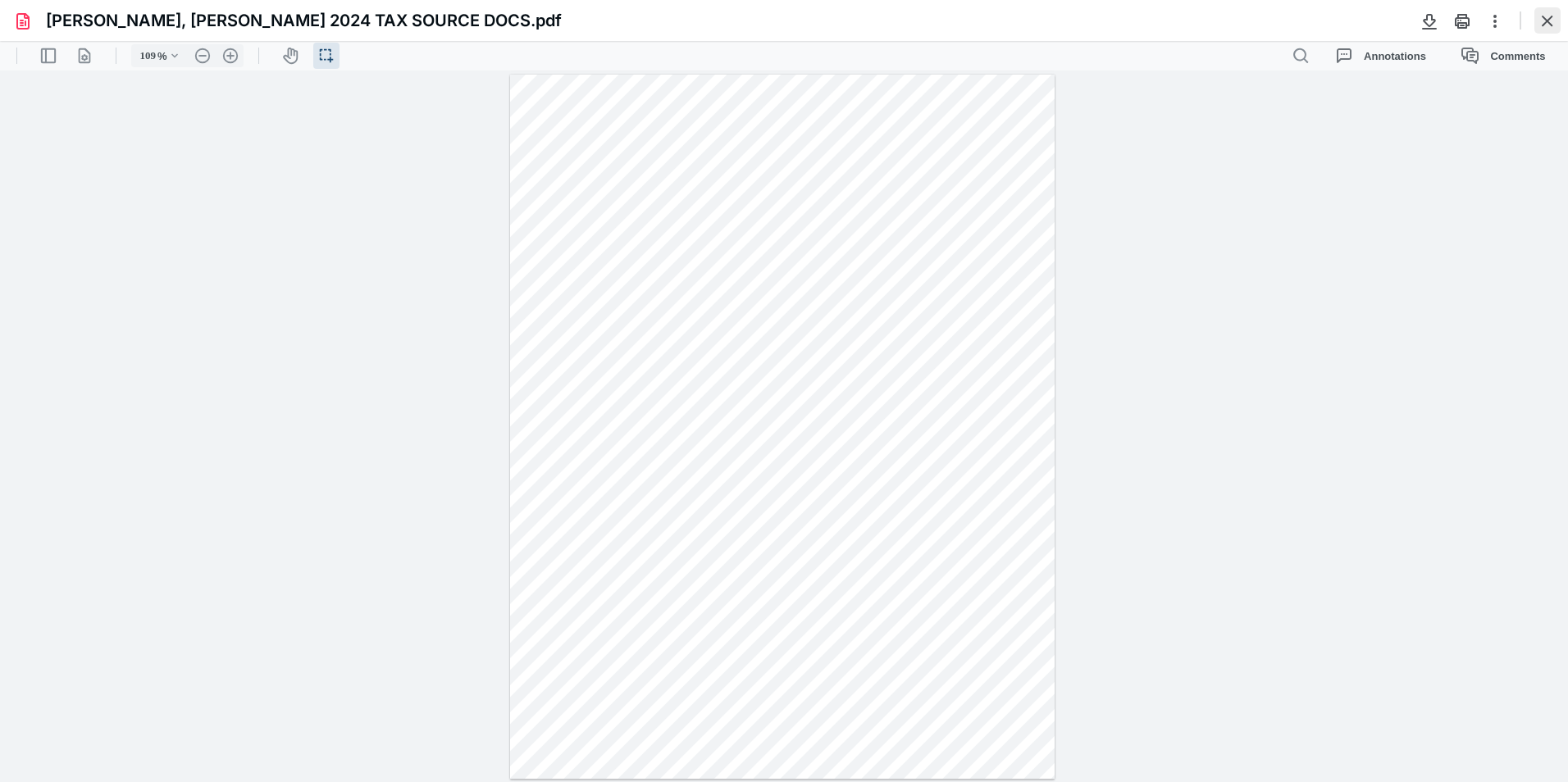 click at bounding box center [1547, 20] 